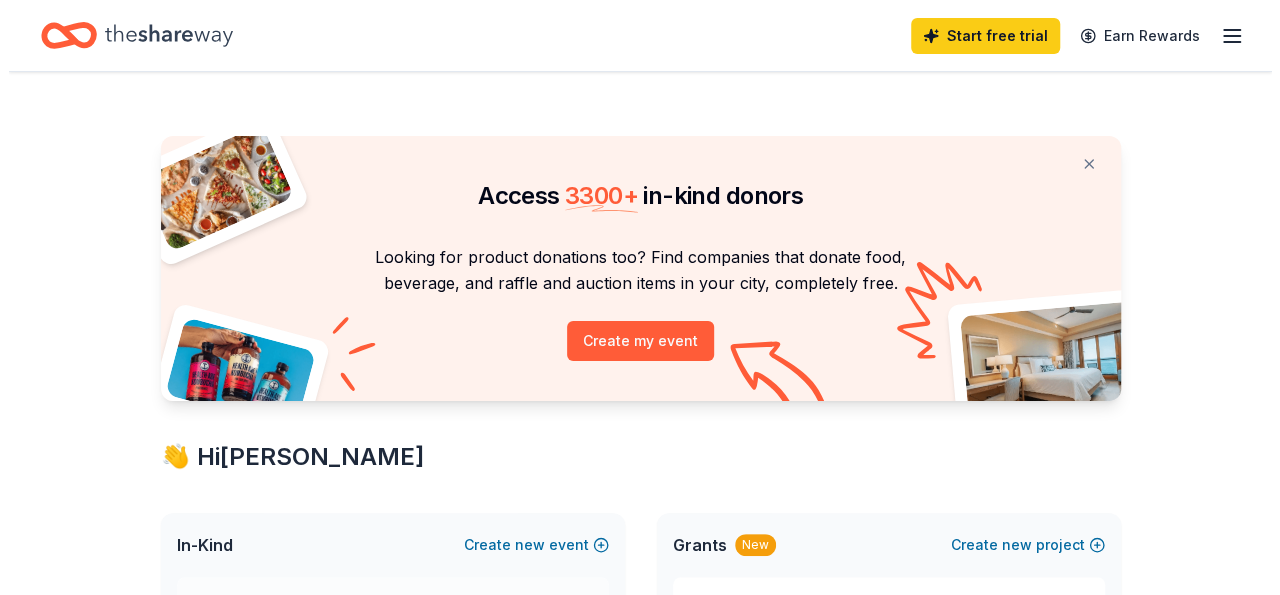 scroll, scrollTop: 208, scrollLeft: 0, axis: vertical 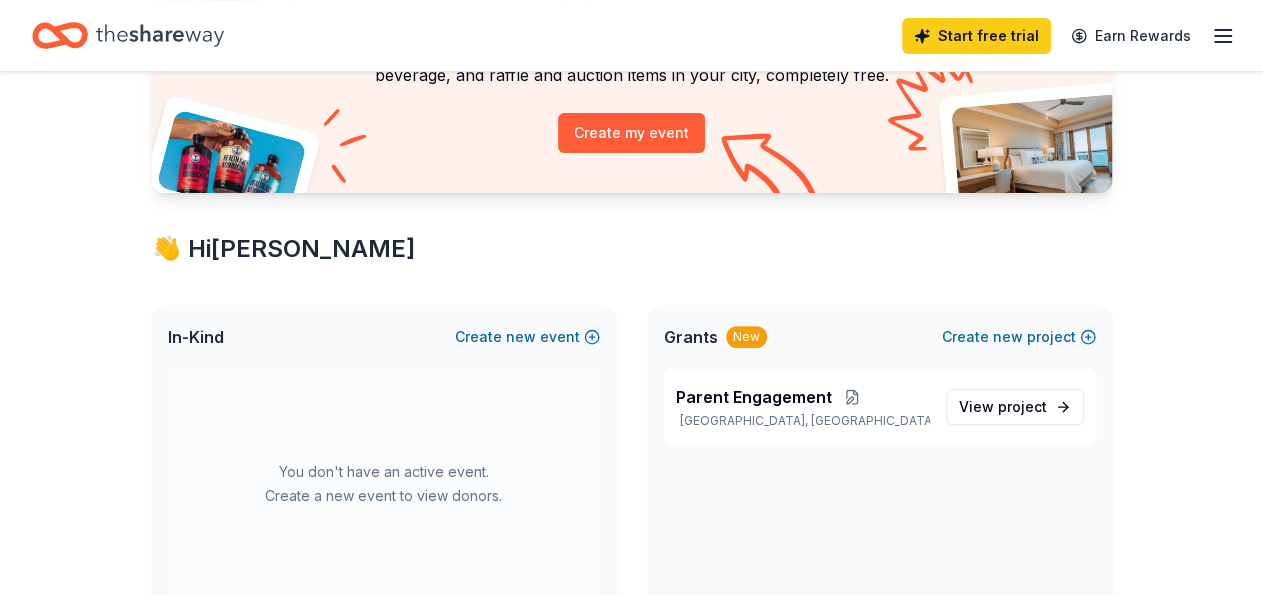 click on "In-Kind Create  new  event" at bounding box center (384, 337) 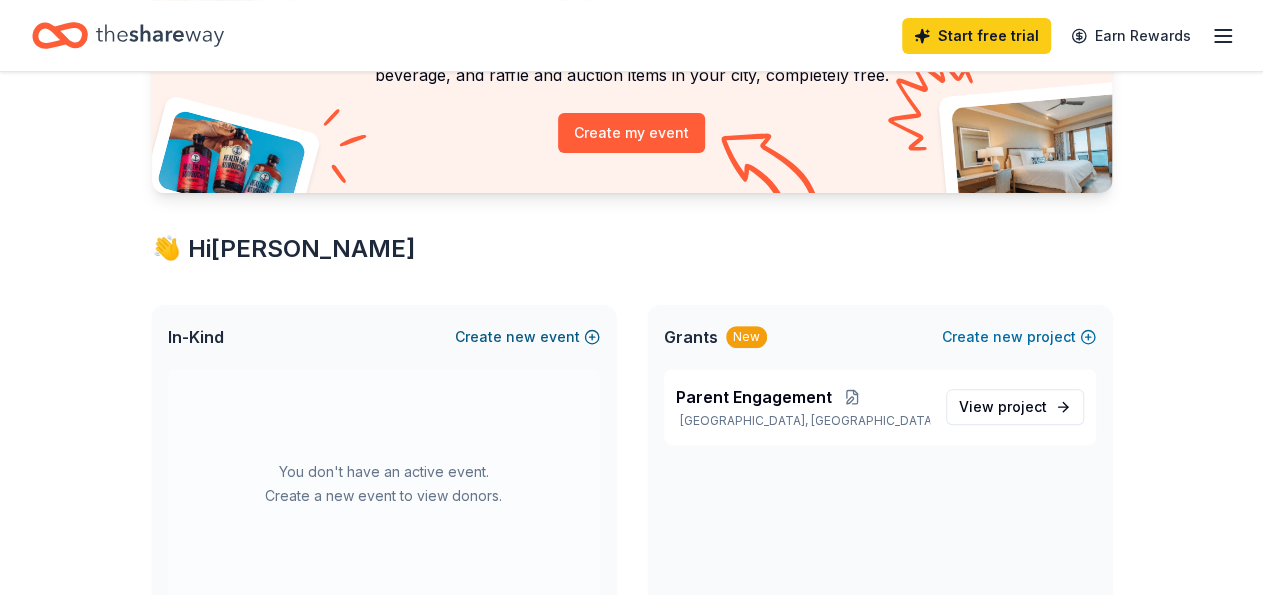 click on "Create  new  event" at bounding box center (527, 337) 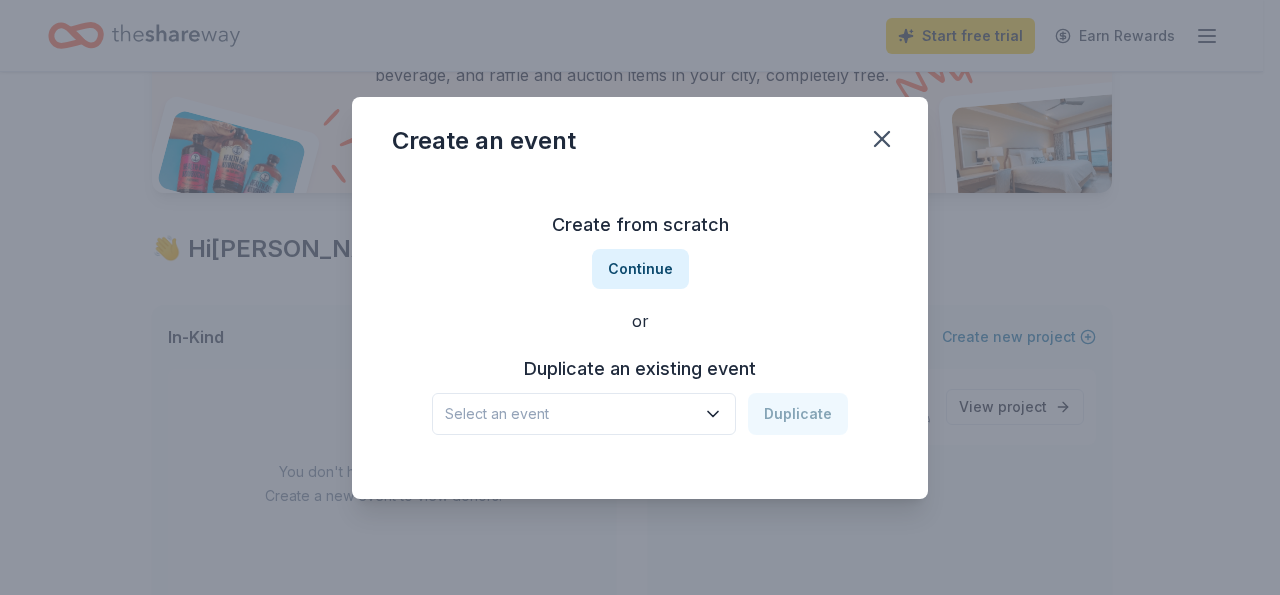 click on "Select an event" at bounding box center [584, 414] 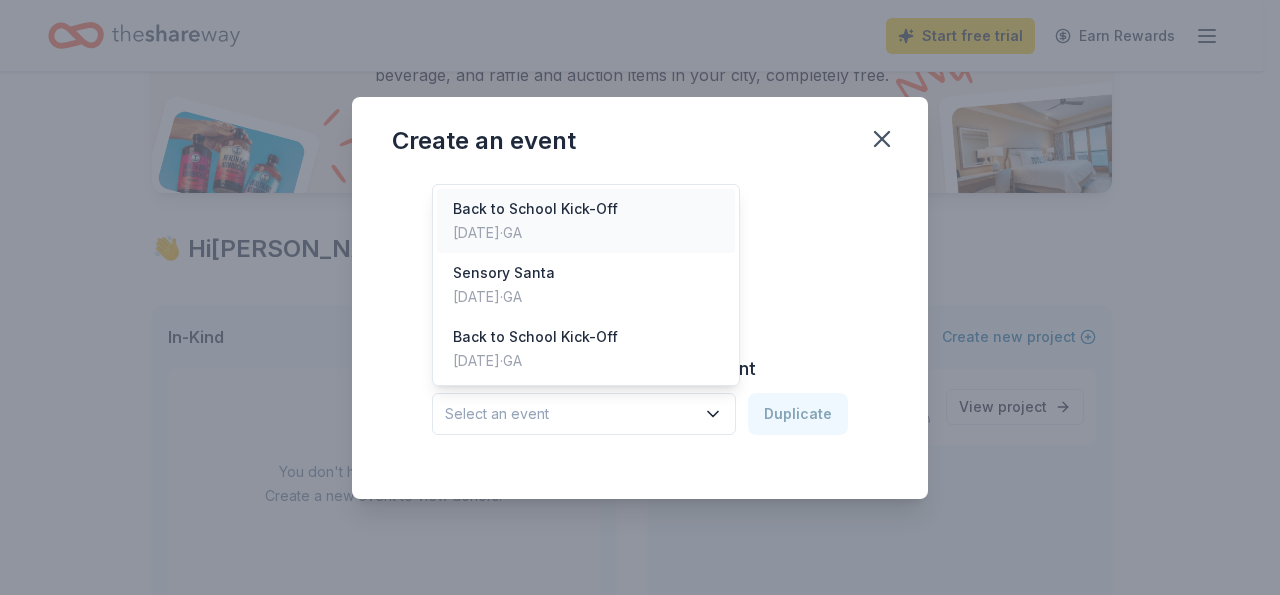 click on "Back to School Kick-Off" at bounding box center [535, 209] 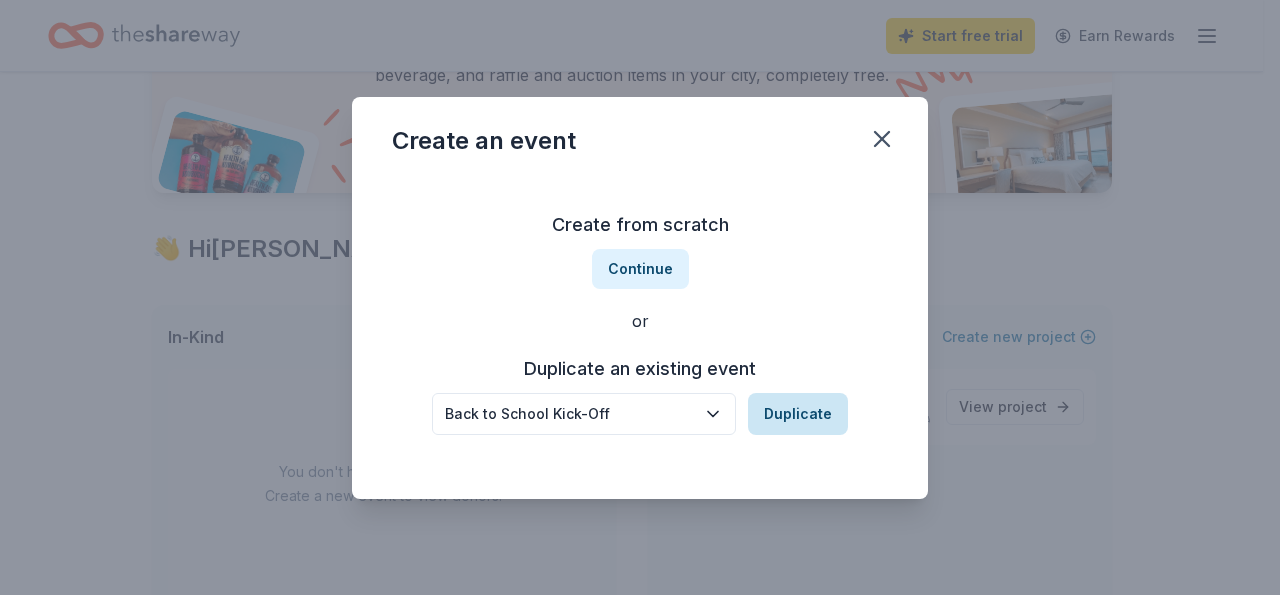 click on "Duplicate" at bounding box center (798, 414) 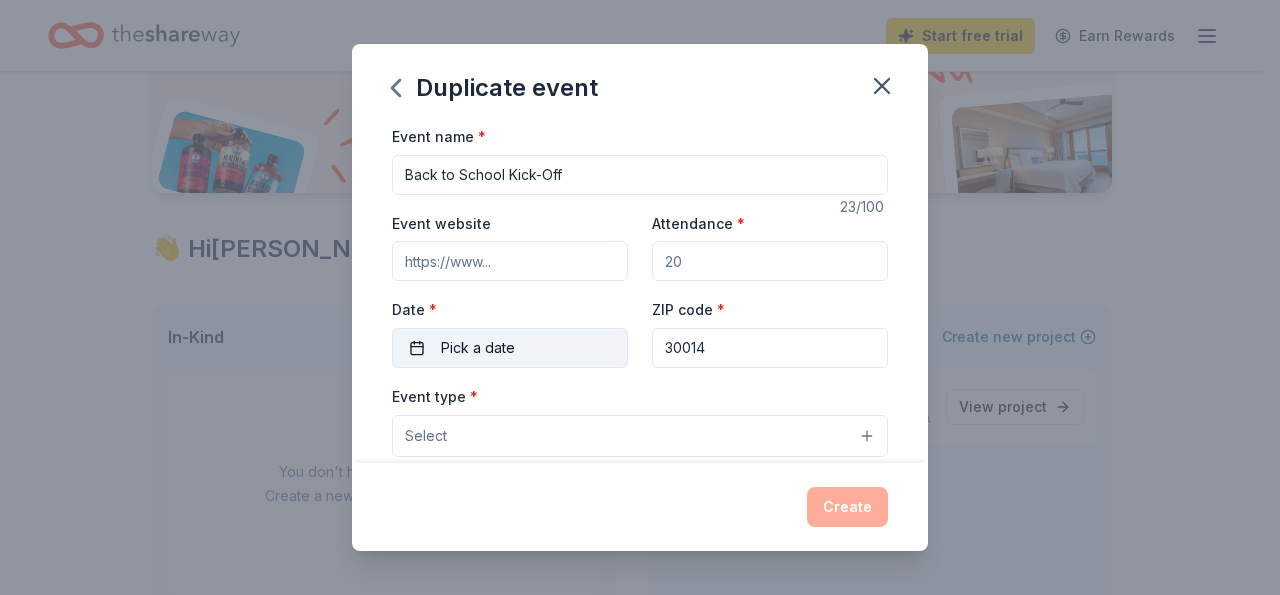 click on "Pick a date" at bounding box center (510, 348) 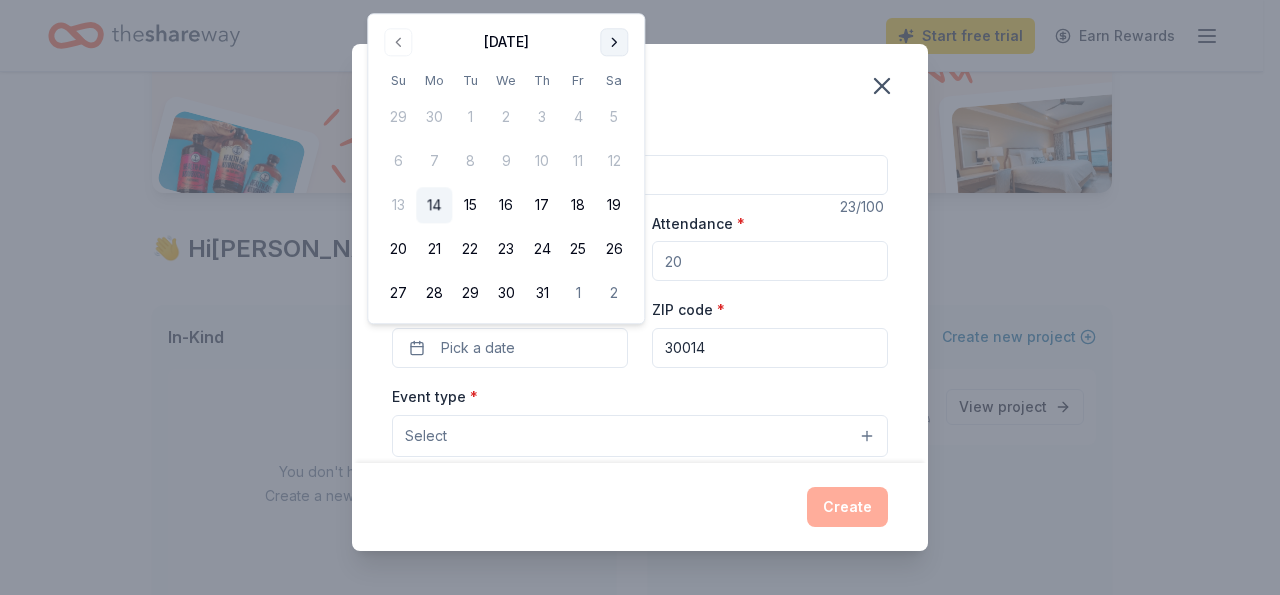 click at bounding box center [614, 42] 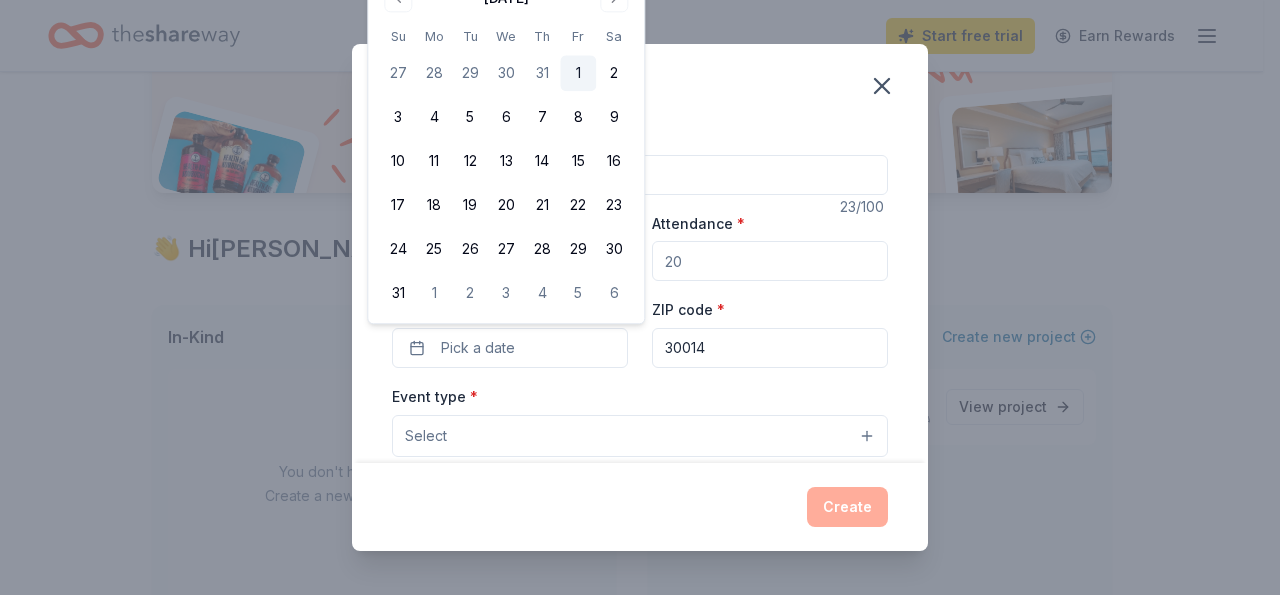 click on "1" at bounding box center (578, 74) 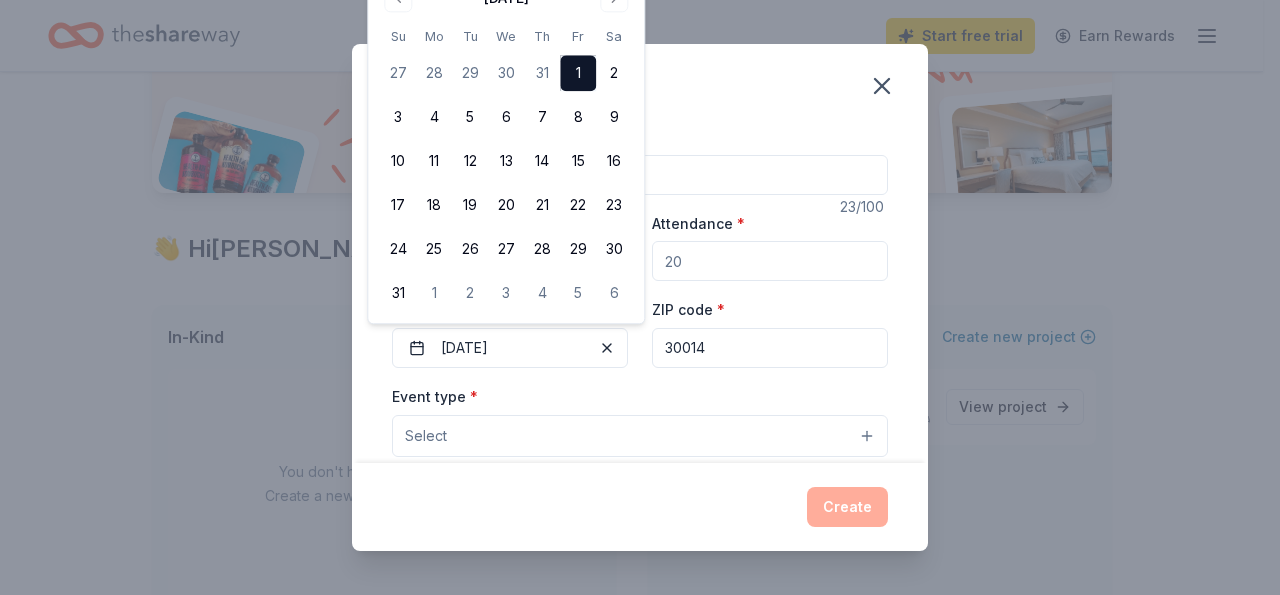 click on "Attendance *" at bounding box center (770, 246) 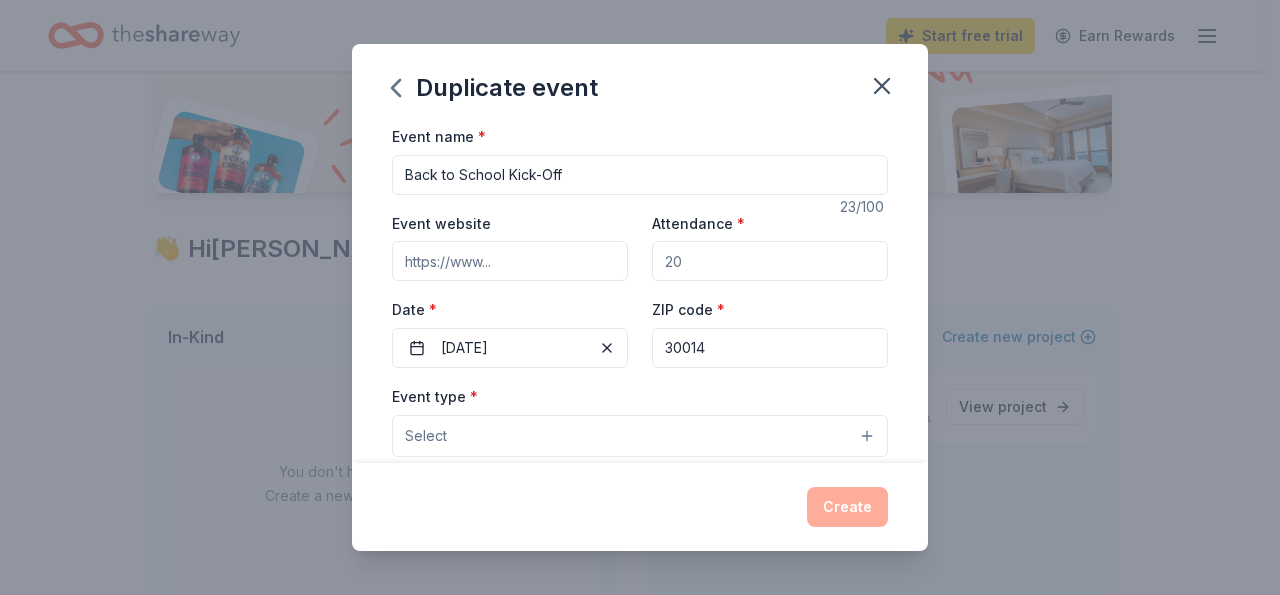 click on "Attendance *" at bounding box center [770, 261] 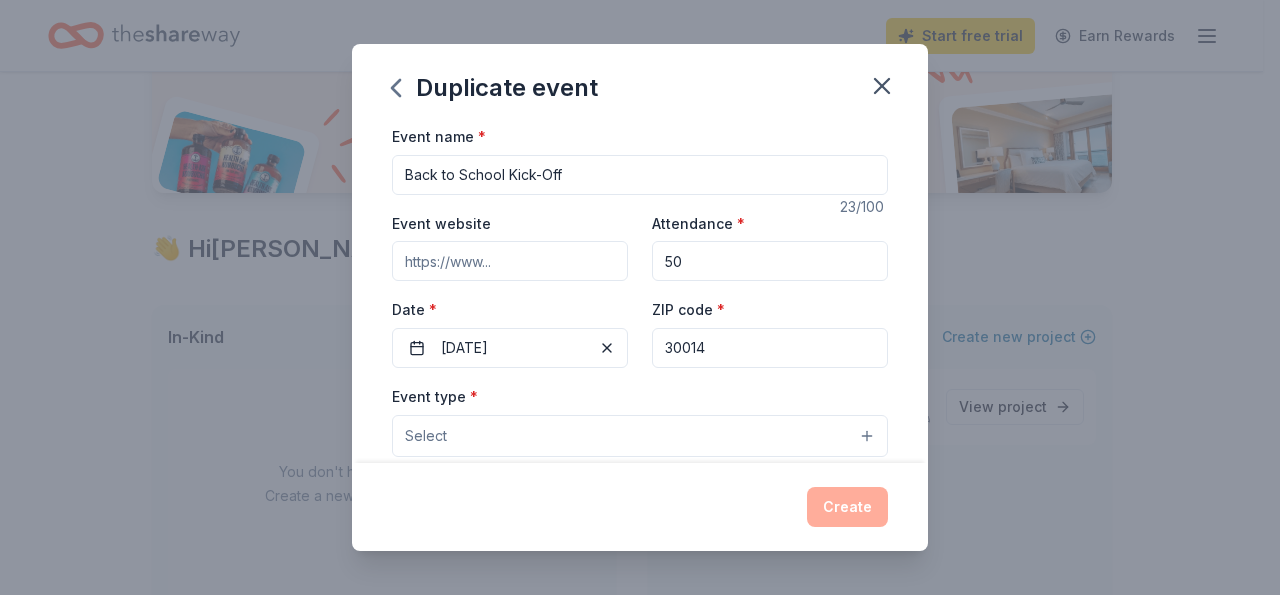 type on "50" 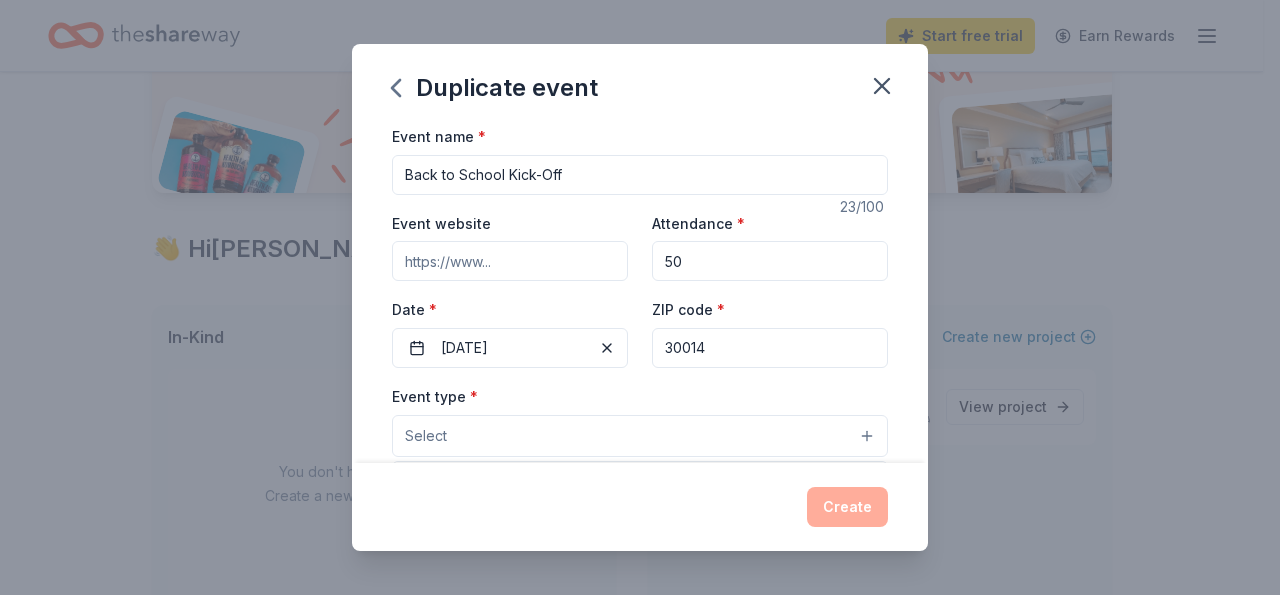 click on "Select" at bounding box center (640, 436) 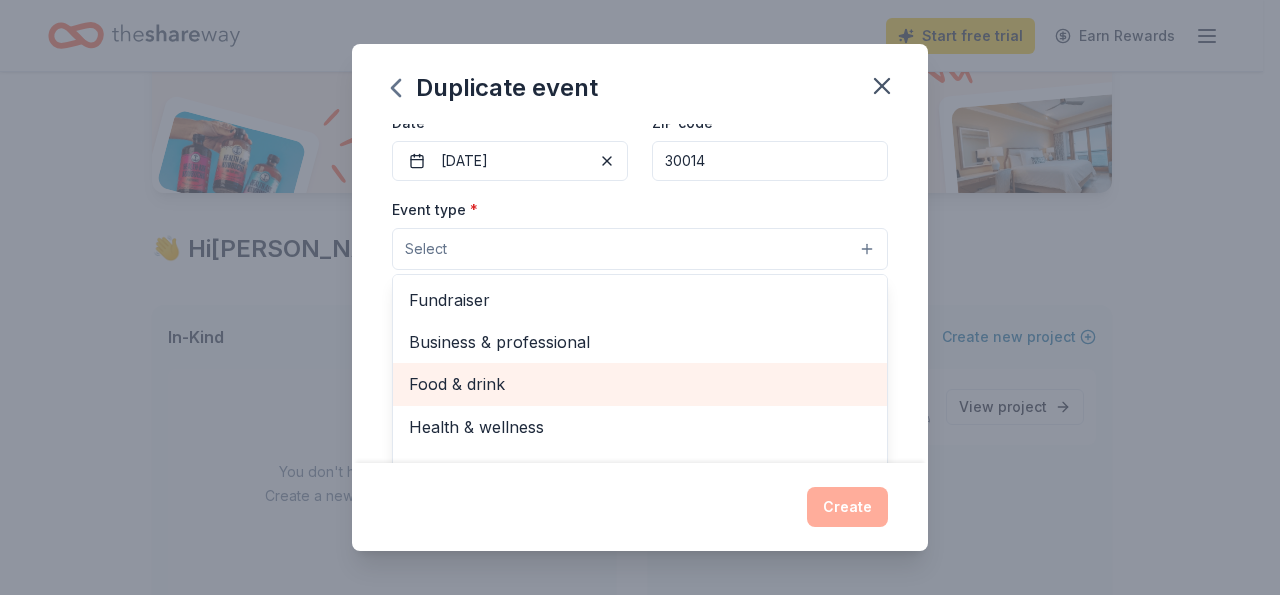 scroll, scrollTop: 232, scrollLeft: 0, axis: vertical 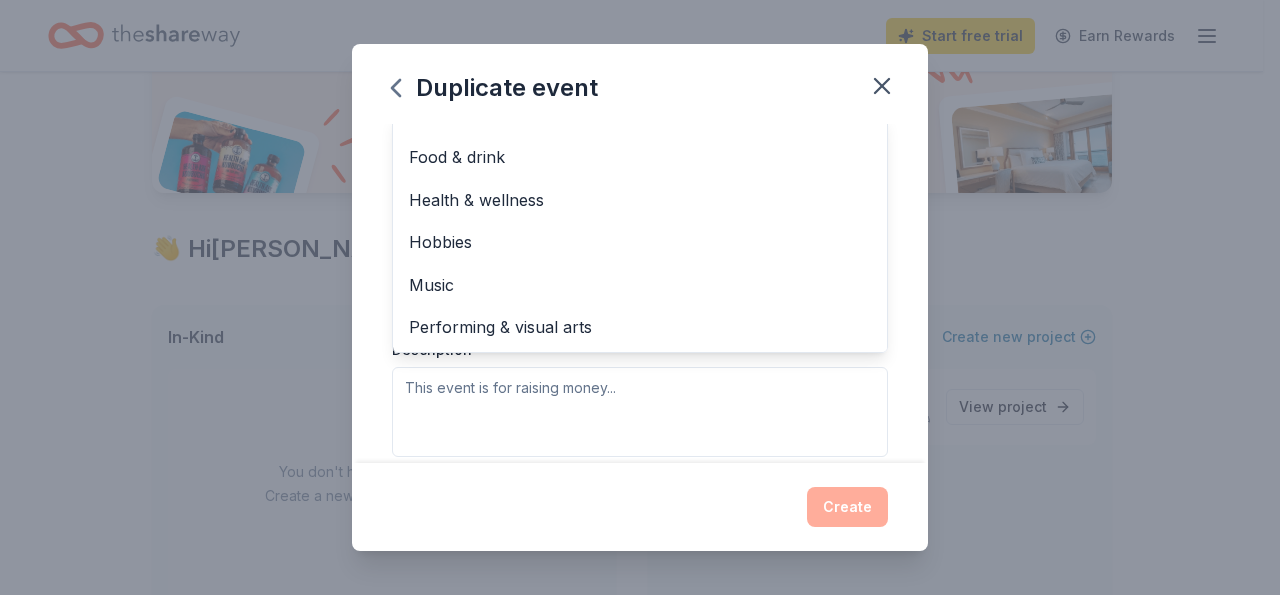 drag, startPoint x: 869, startPoint y: 332, endPoint x: 878, endPoint y: 279, distance: 53.75872 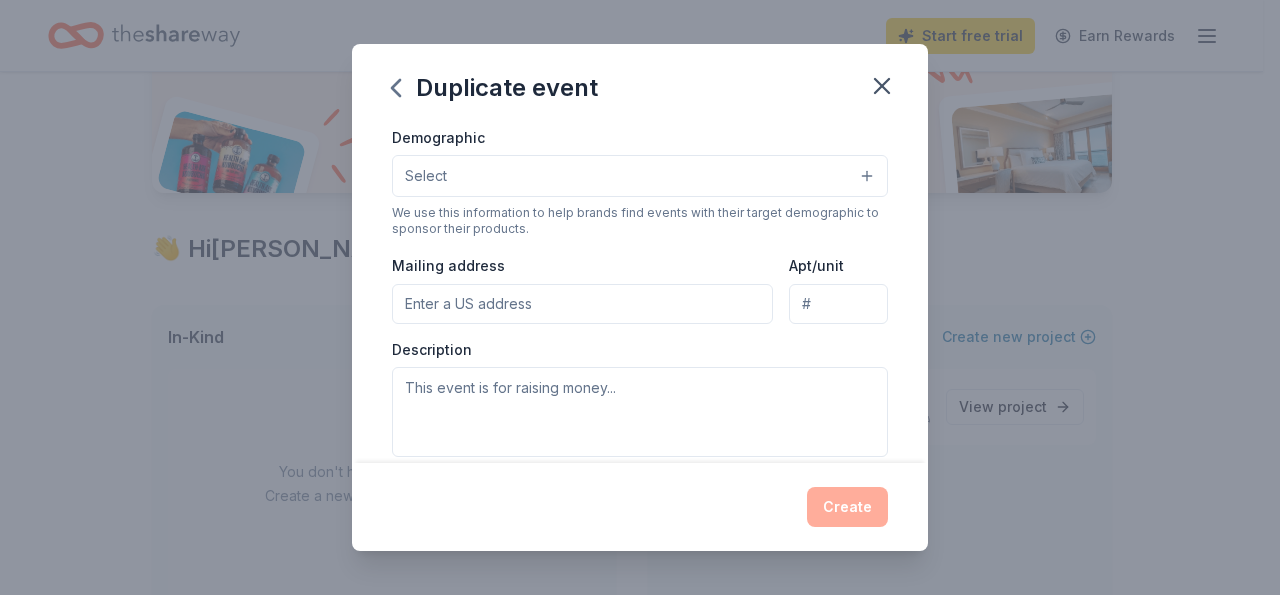 scroll, scrollTop: 141, scrollLeft: 0, axis: vertical 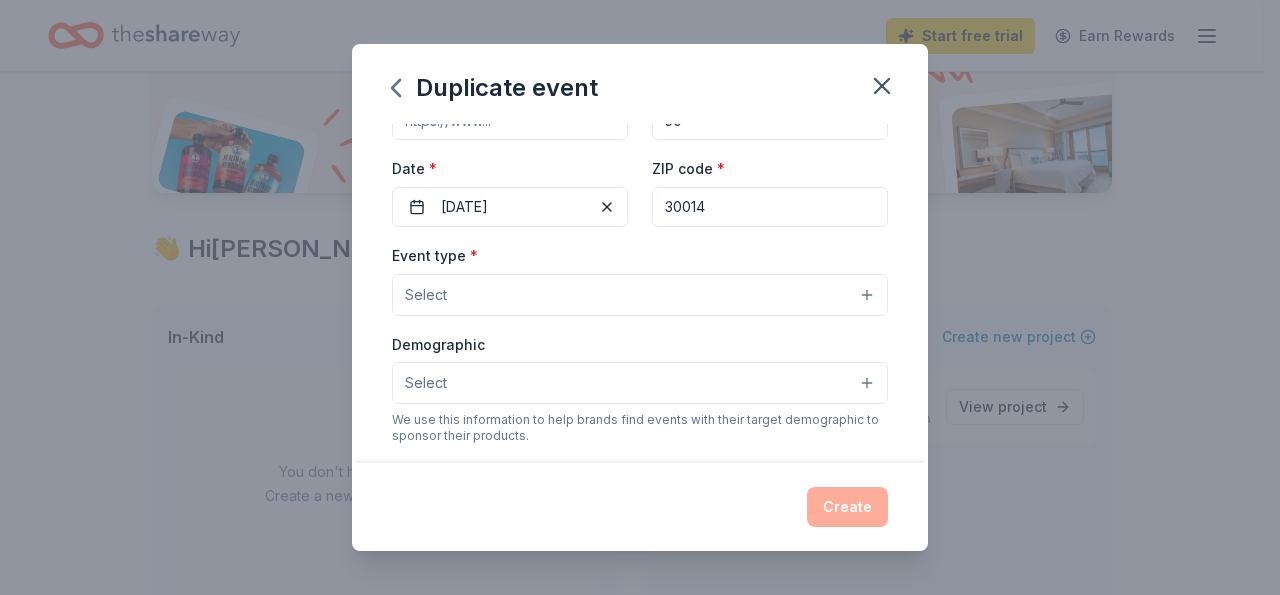 click on "Select" at bounding box center [640, 295] 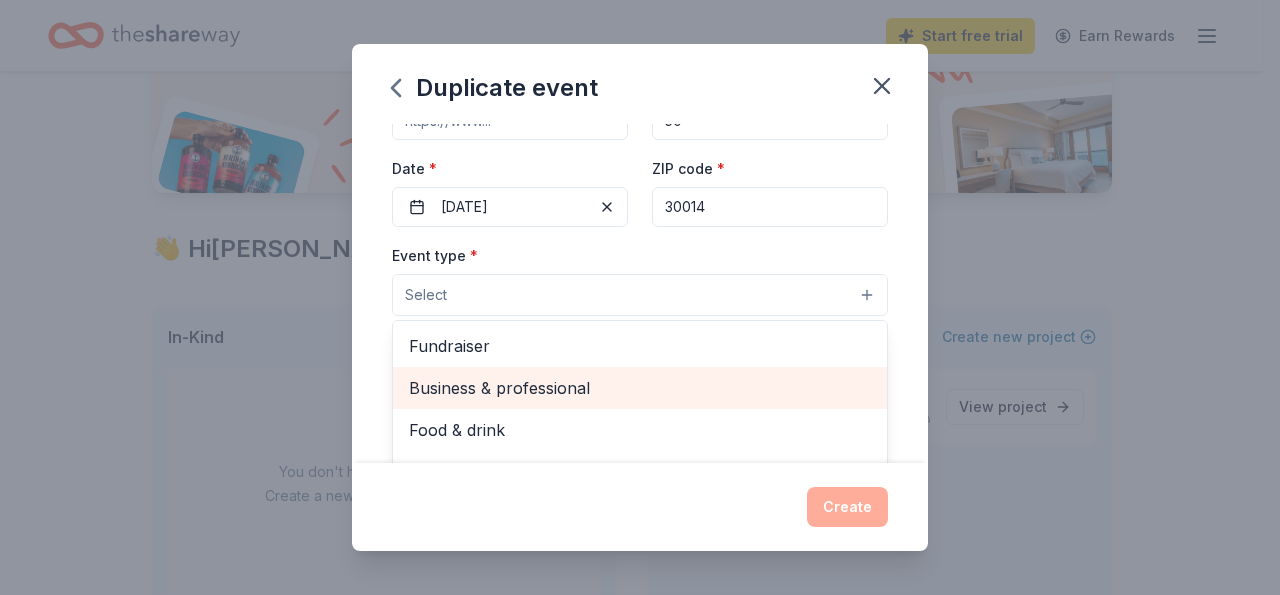 click on "Business & professional" at bounding box center (640, 388) 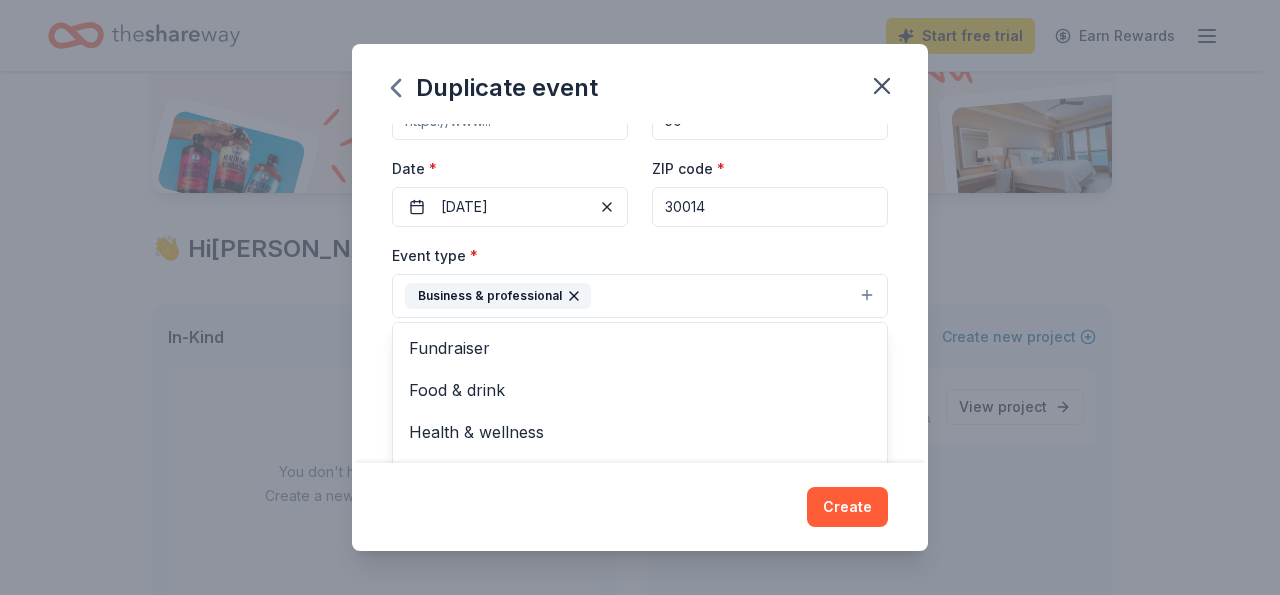 click on "Event name * Back to School Kick-Off 23 /100 Event website Attendance * 50 Date * 08/01/2025 ZIP code * 30014 Event type * Business & professional Fundraiser Food & drink Health & wellness Hobbies Music Performing & visual arts Demographic Select We use this information to help brands find events with their target demographic to sponsor their products. Mailing address Apt/unit Description What are you looking for? * Auction & raffle Meals Snacks Desserts Alcohol Beverages Send me reminders Email me reminders of donor application deadlines Recurring event Copy donors Saved Applied Approved Received Declined Not interested All copied donors will be given "saved" status in your new event. Companies that are no longer donating will not be copied." at bounding box center (640, 293) 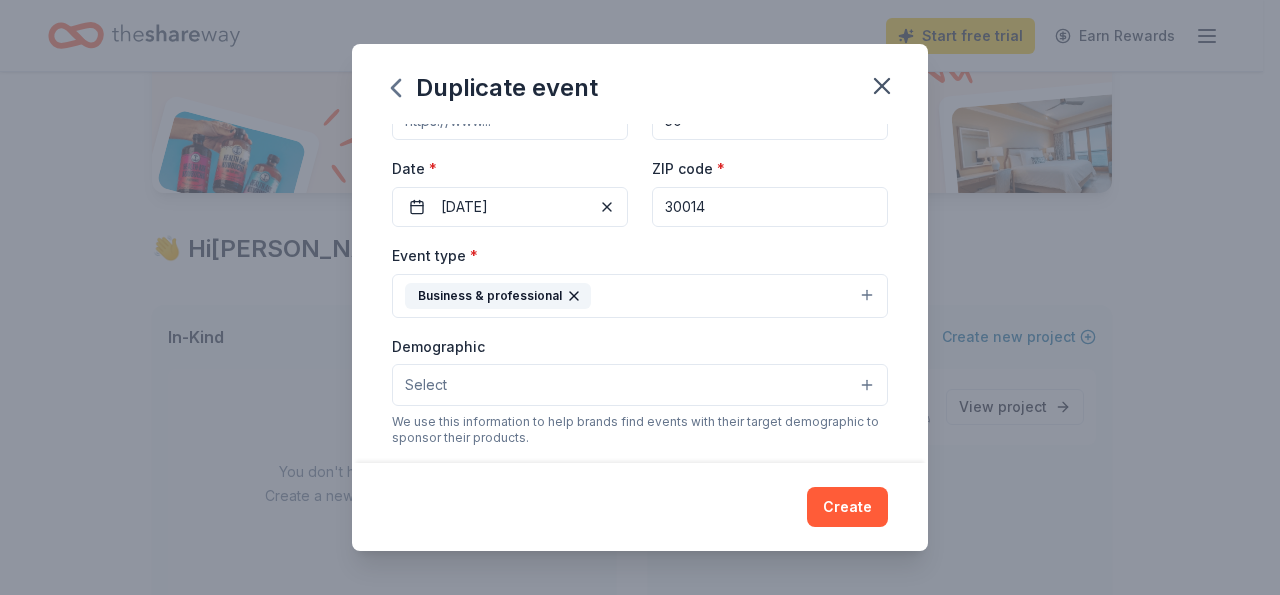click on "Business & professional" at bounding box center (640, 296) 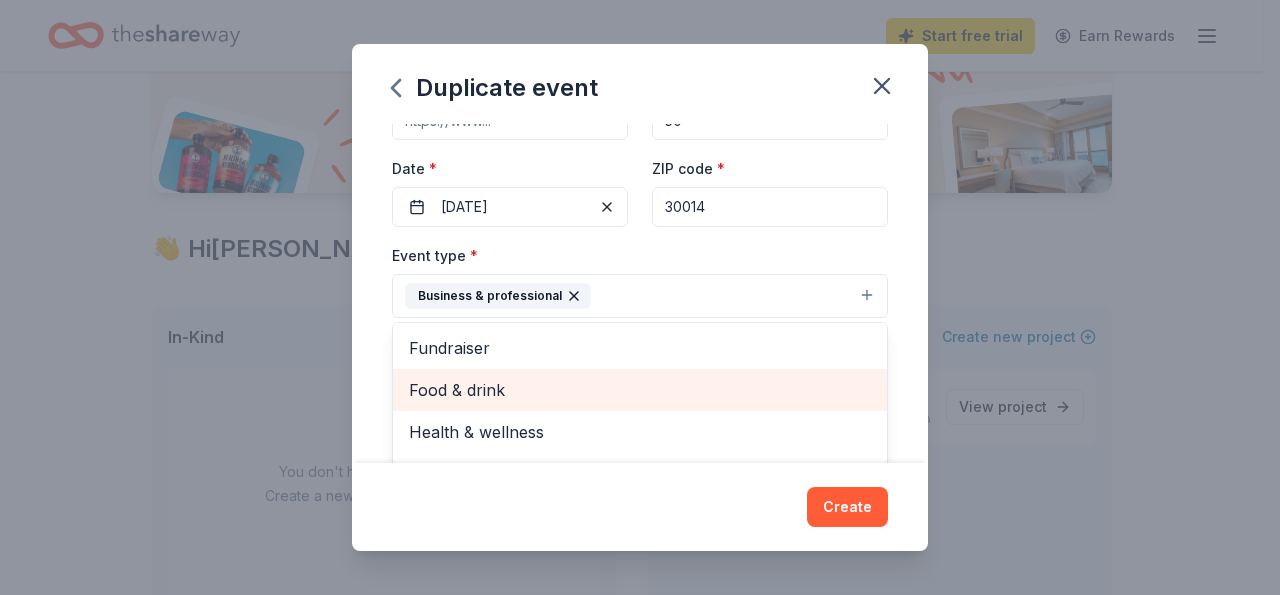 click on "Food & drink" at bounding box center (640, 390) 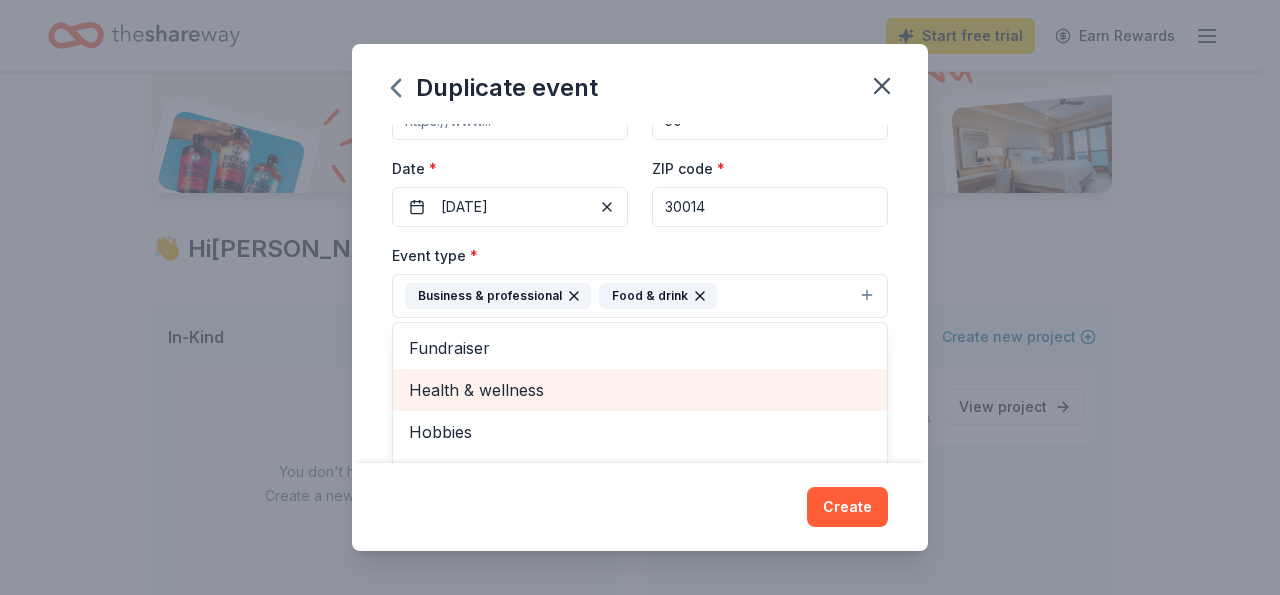 click on "Health & wellness" at bounding box center [640, 390] 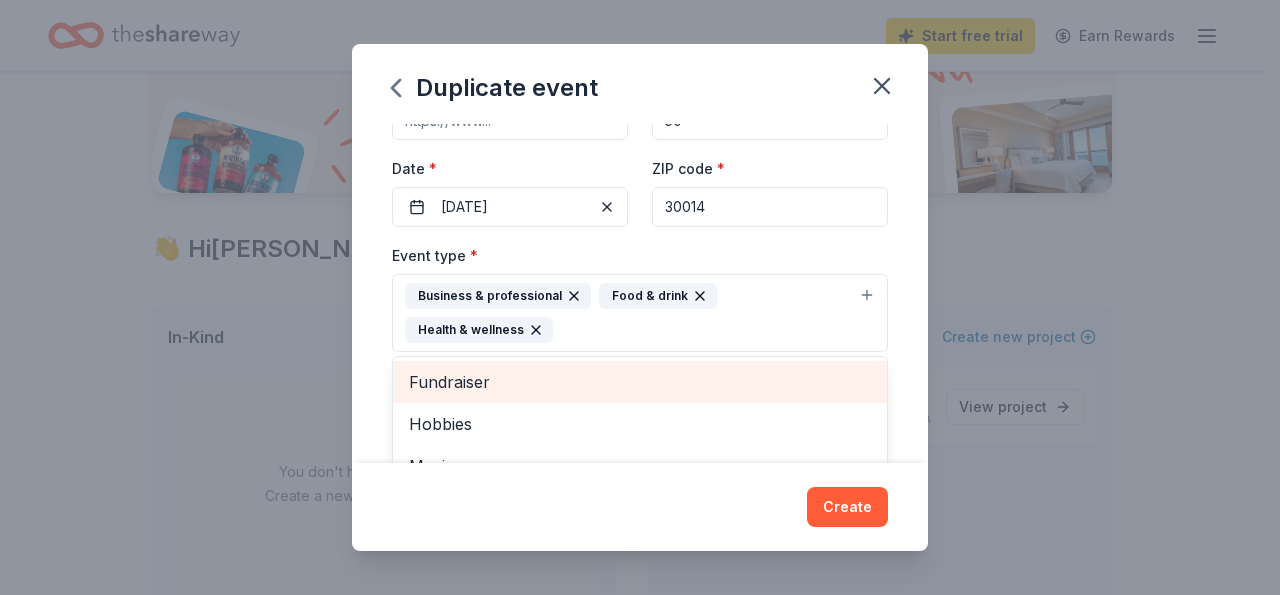 click on "Fundraiser" at bounding box center (640, 382) 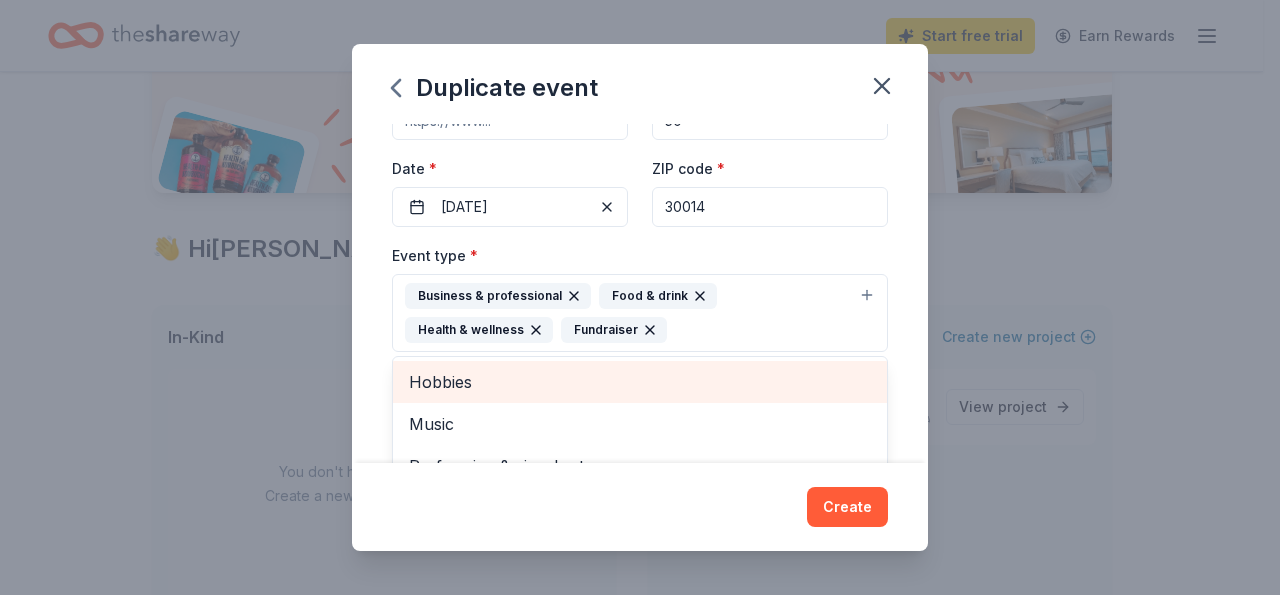 click on "Hobbies" at bounding box center (640, 382) 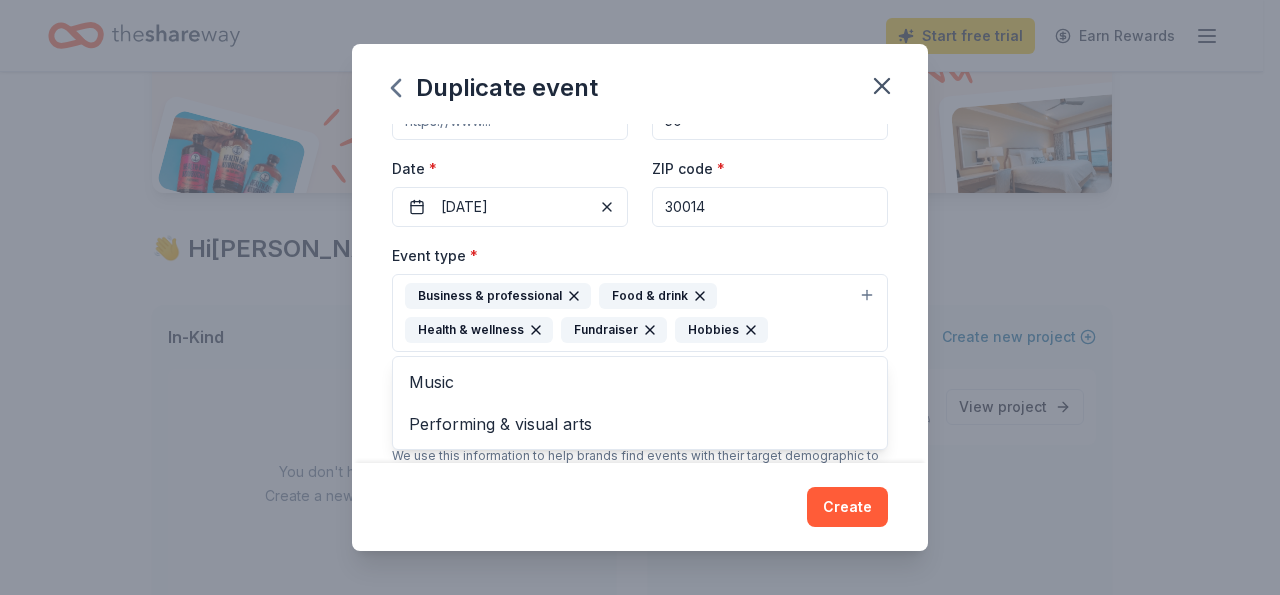 click on "Event name * Back to School Kick-Off 23 /100 Event website Attendance * 50 Date * 08/01/2025 ZIP code * 30014 Event type * Business & professional Food & drink Health & wellness Fundraiser Hobbies Music Performing & visual arts Demographic Select We use this information to help brands find events with their target demographic to sponsor their products. Mailing address Apt/unit Description What are you looking for? * Auction & raffle Meals Snacks Desserts Alcohol Beverages Send me reminders Email me reminders of donor application deadlines Recurring event Copy donors Saved Applied Approved Received Declined Not interested All copied donors will be given "saved" status in your new event. Companies that are no longer donating will not be copied." at bounding box center [640, 293] 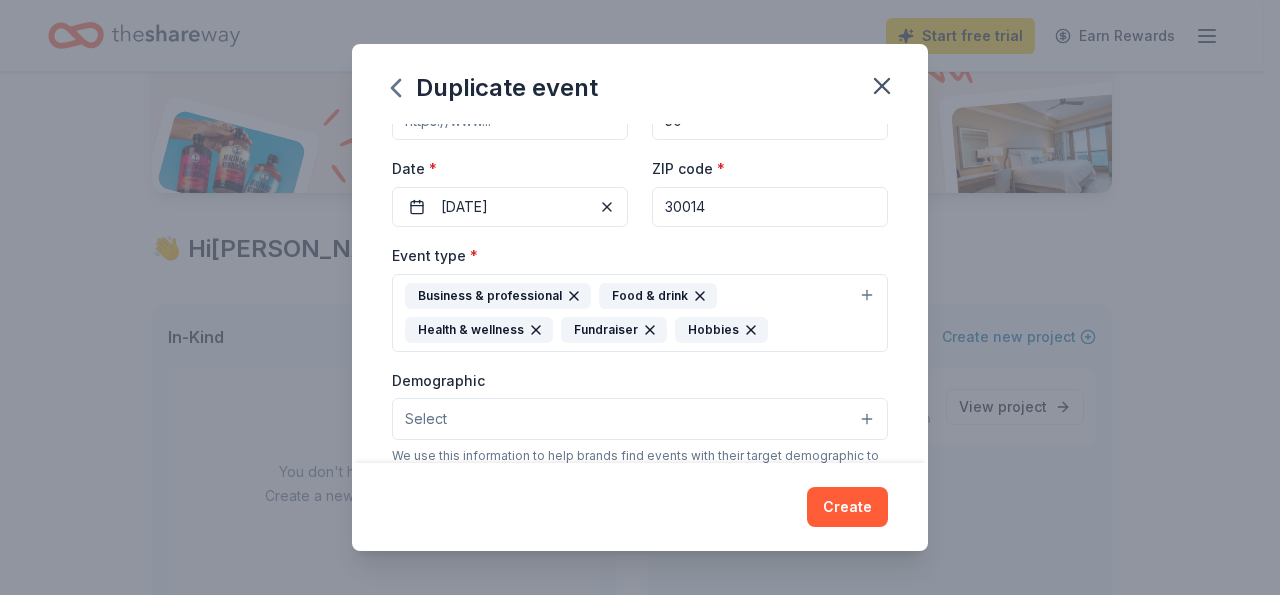 click on "Select" at bounding box center (640, 419) 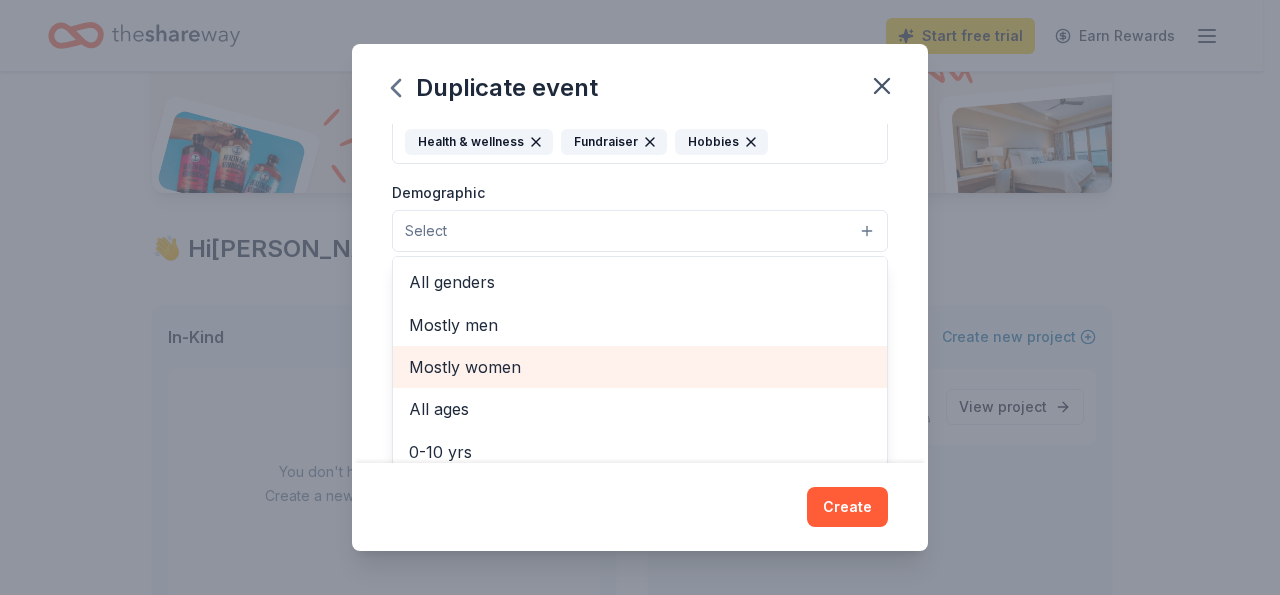 scroll, scrollTop: 373, scrollLeft: 0, axis: vertical 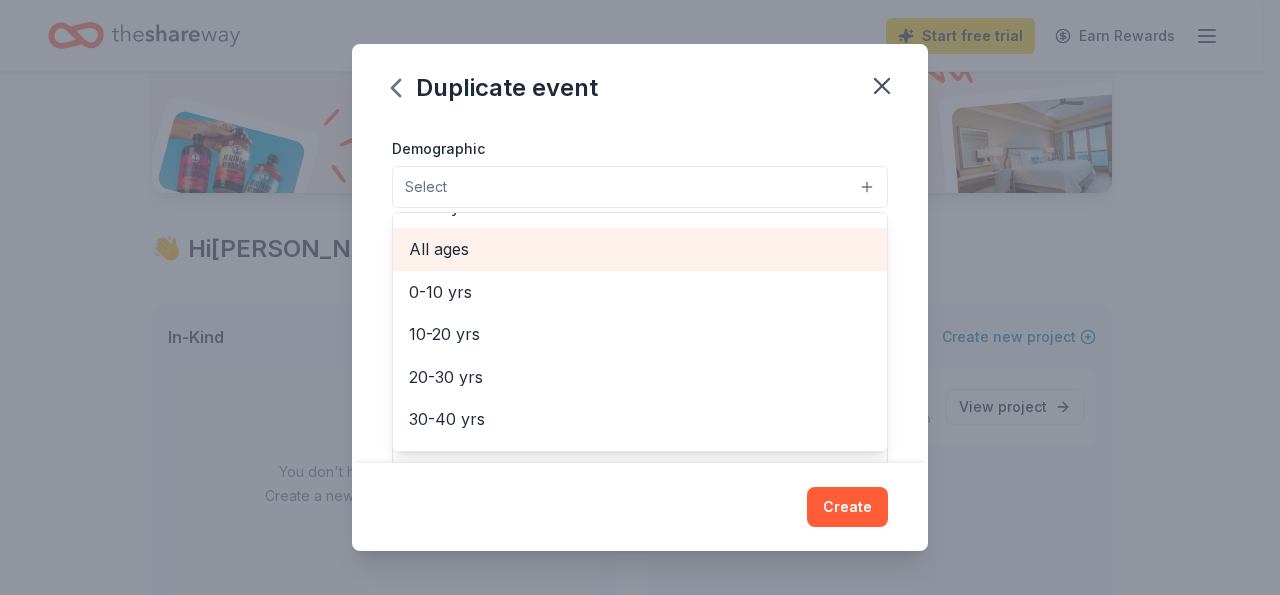 click on "All ages" at bounding box center (640, 249) 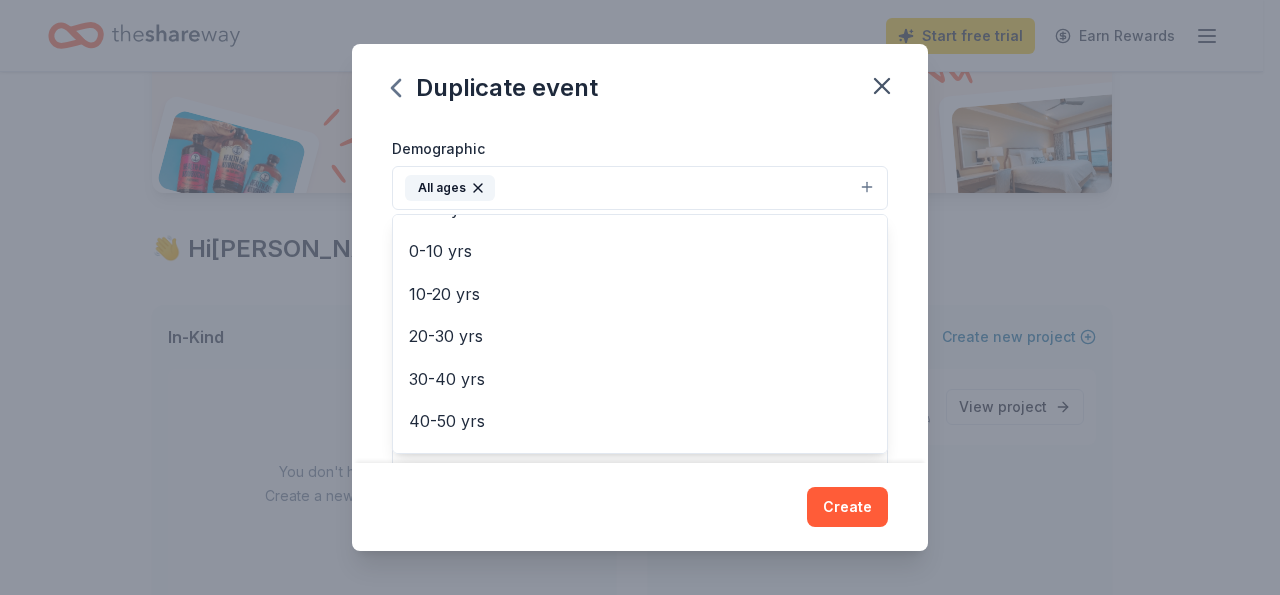 click on "Duplicate event Event name * Back to School Kick-Off 23 /100 Event website Attendance * 50 Date * 08/01/2025 ZIP code * 30014 Event type * Business & professional Food & drink Health & wellness Fundraiser Hobbies Demographic All ages All genders Mostly men Mostly women 0-10 yrs 10-20 yrs 20-30 yrs 30-40 yrs 40-50 yrs 50-60 yrs 60-70 yrs 70-80 yrs 80+ yrs We use this information to help brands find events with their target demographic to sponsor their products. Mailing address Apt/unit Description What are you looking for? * Auction & raffle Meals Snacks Desserts Alcohol Beverages Send me reminders Email me reminders of donor application deadlines Recurring event Copy donors Saved Applied Approved Received Declined Not interested All copied donors will be given "saved" status in your new event. Companies that are no longer donating will not be copied. Create" at bounding box center [640, 297] 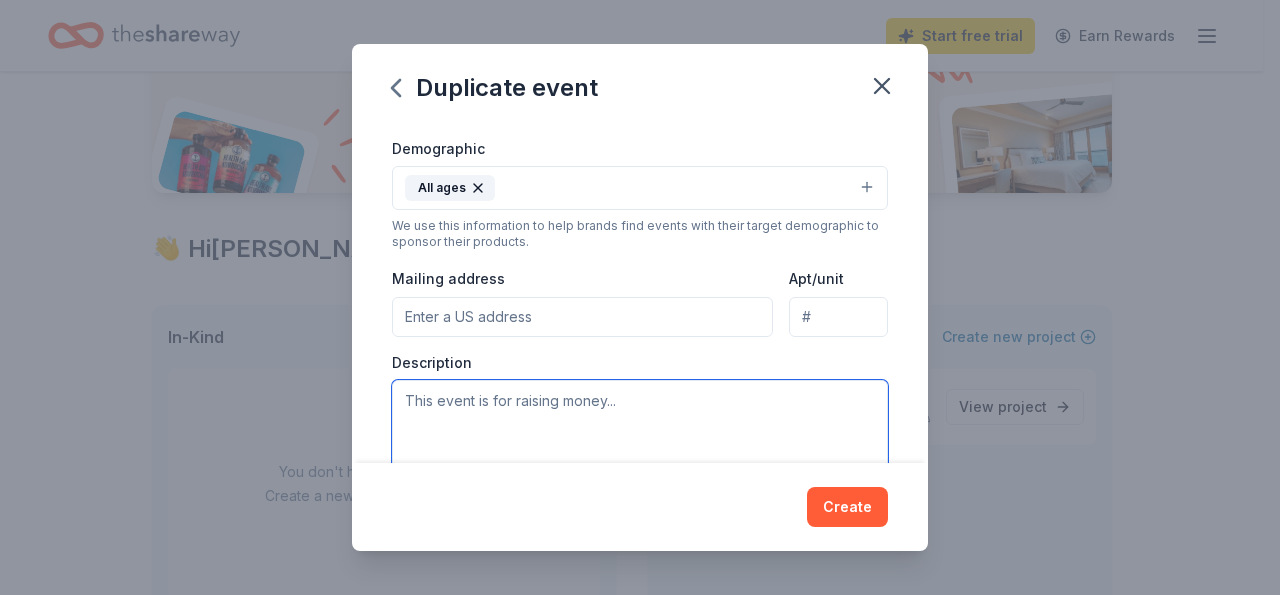 click at bounding box center [640, 425] 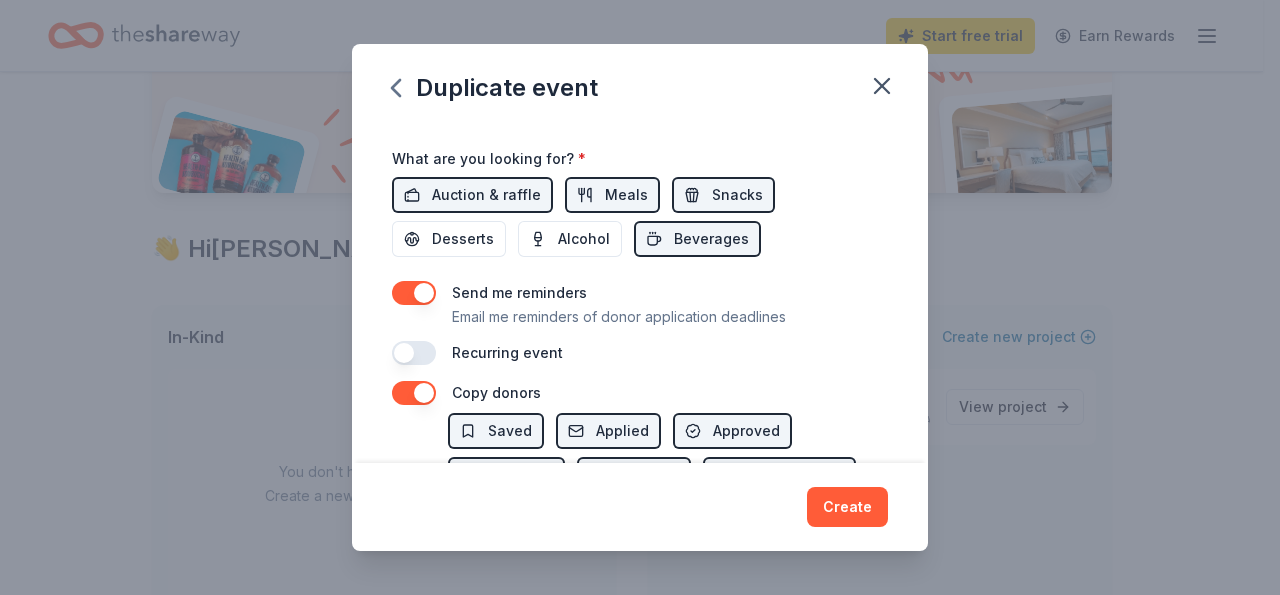 scroll, scrollTop: 721, scrollLeft: 0, axis: vertical 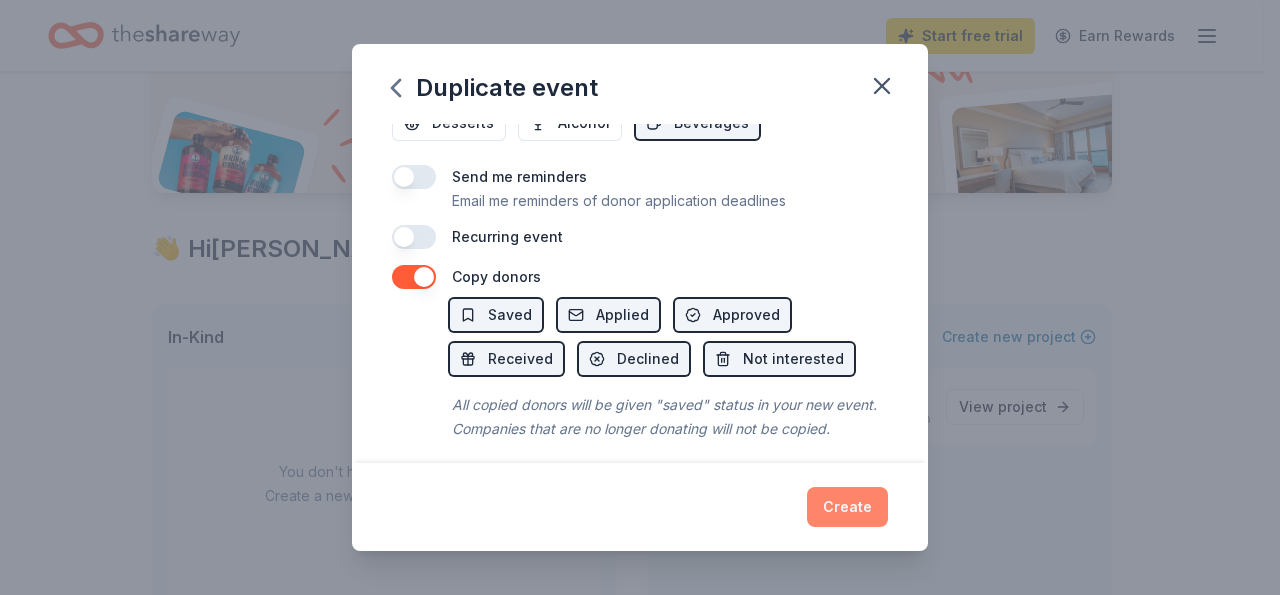 click on "Create" at bounding box center (847, 507) 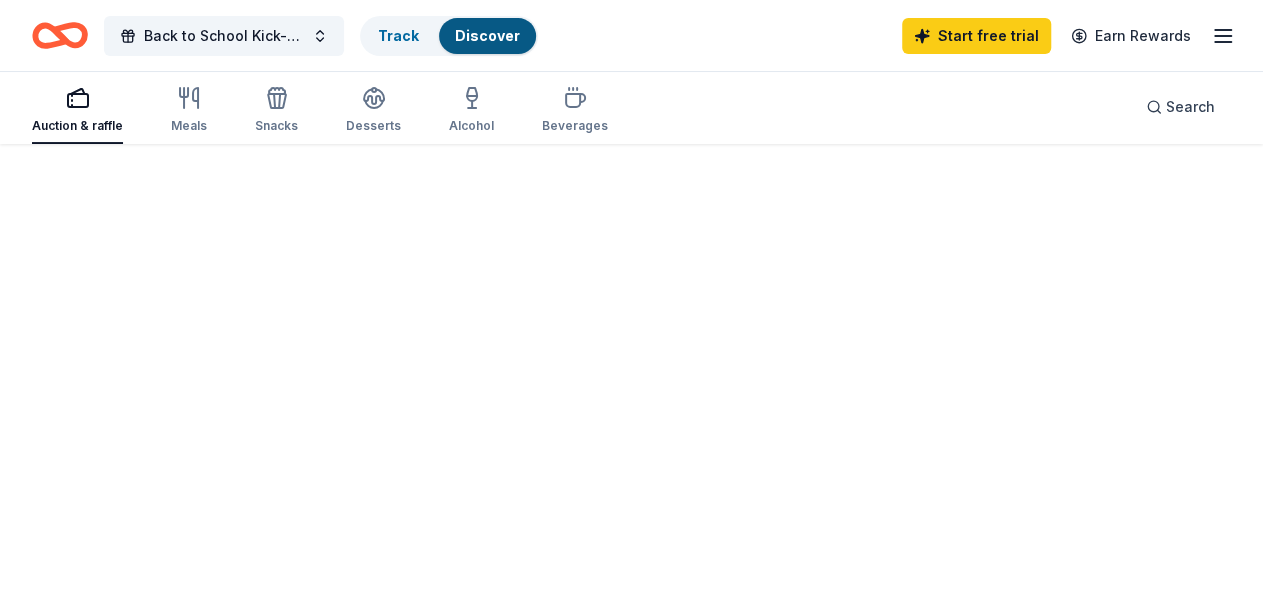 scroll, scrollTop: 0, scrollLeft: 0, axis: both 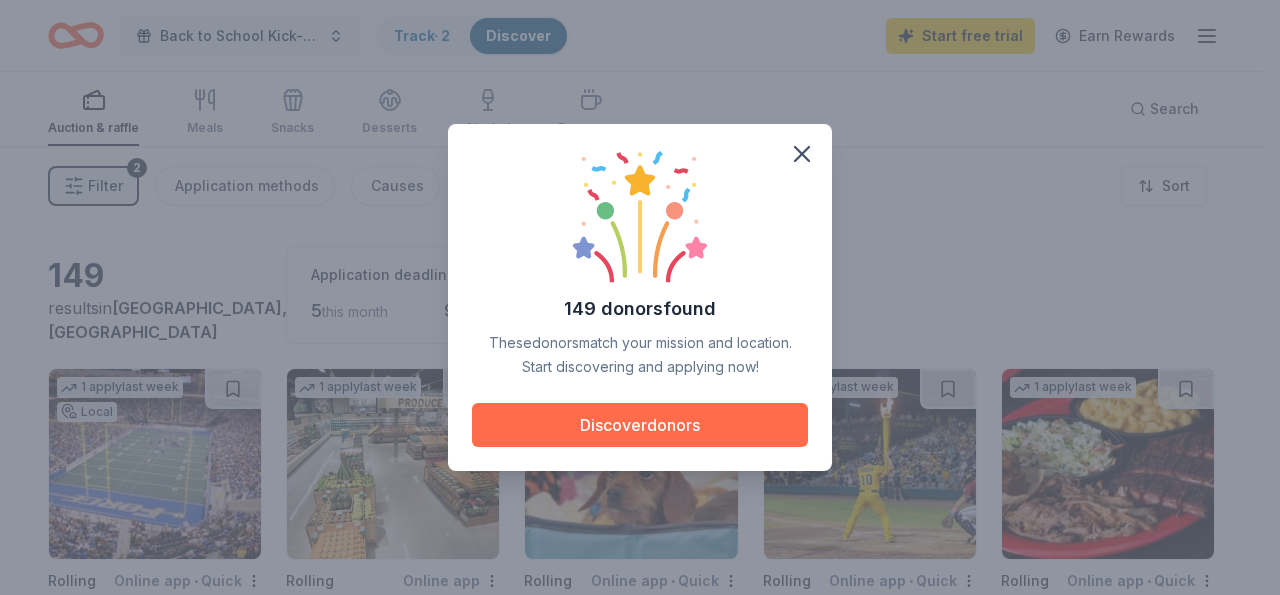 click on "Discover  donors" at bounding box center (640, 425) 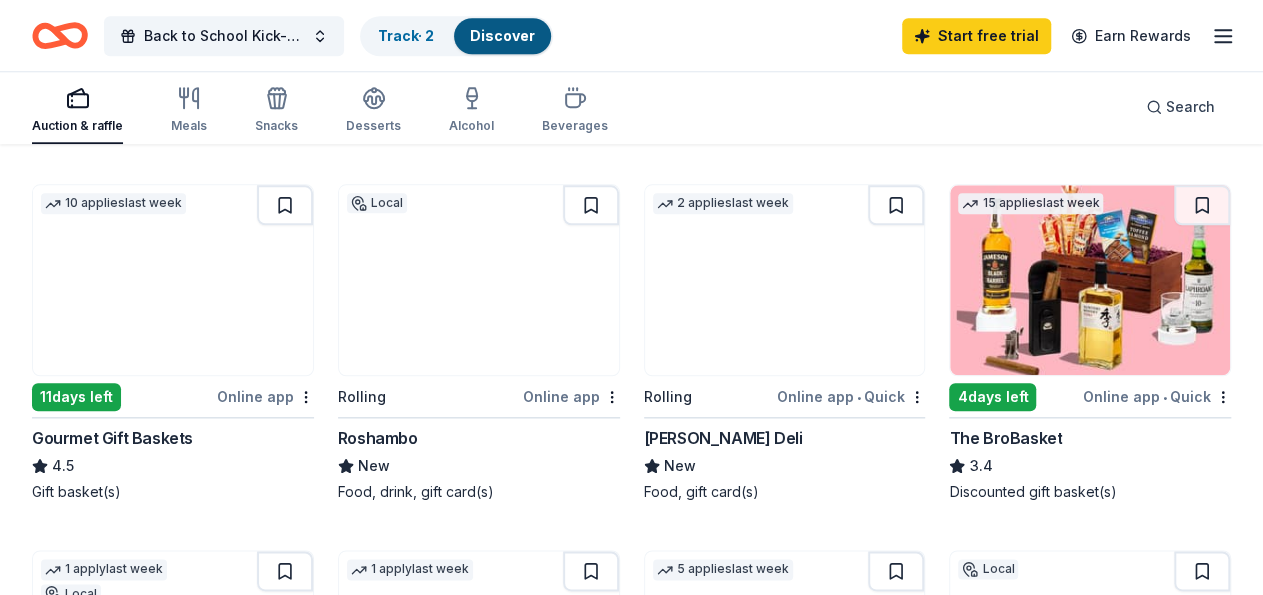scroll, scrollTop: 936, scrollLeft: 0, axis: vertical 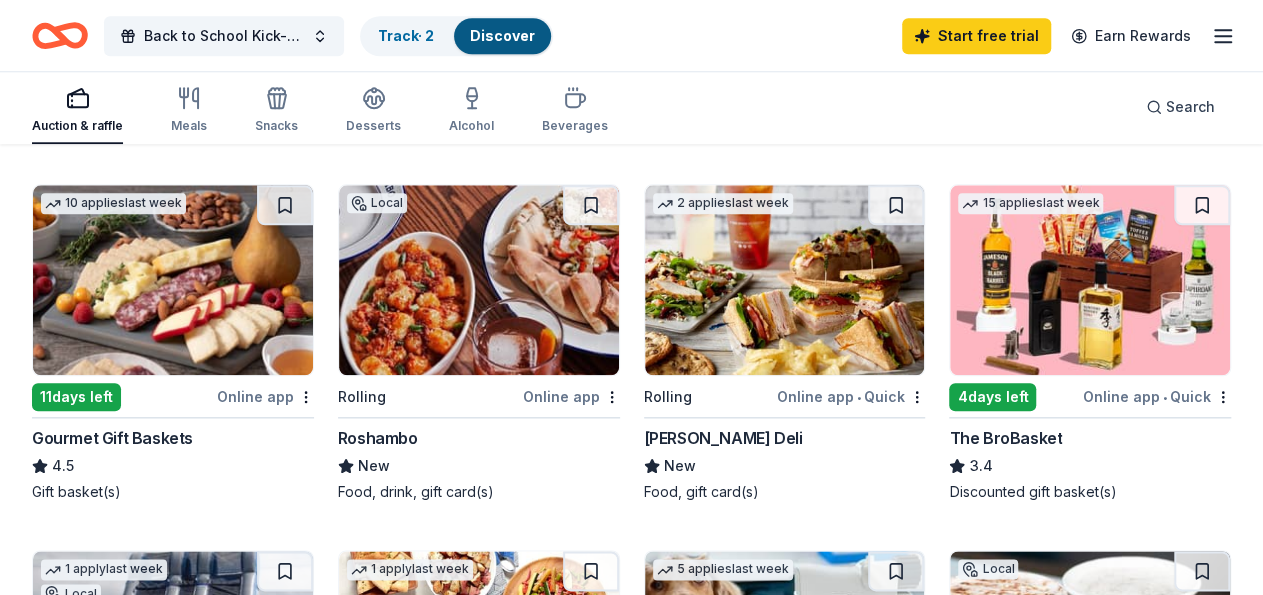 click on "Taziki's Mediterranean Cafe" at bounding box center (479, 804) 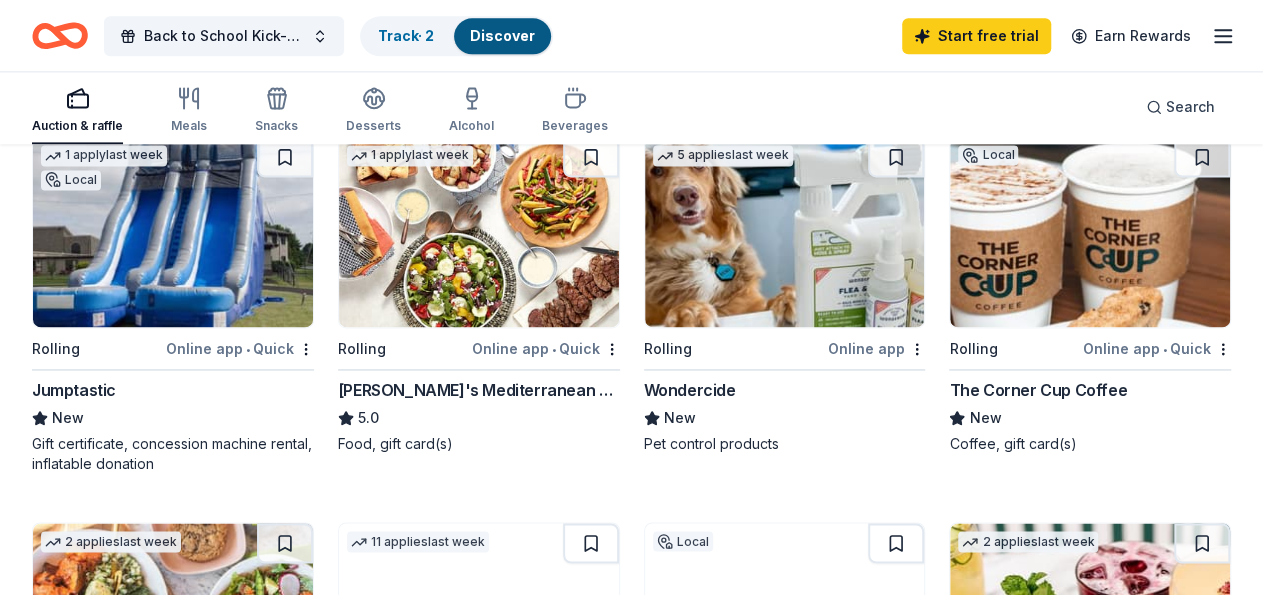 scroll, scrollTop: 1352, scrollLeft: 0, axis: vertical 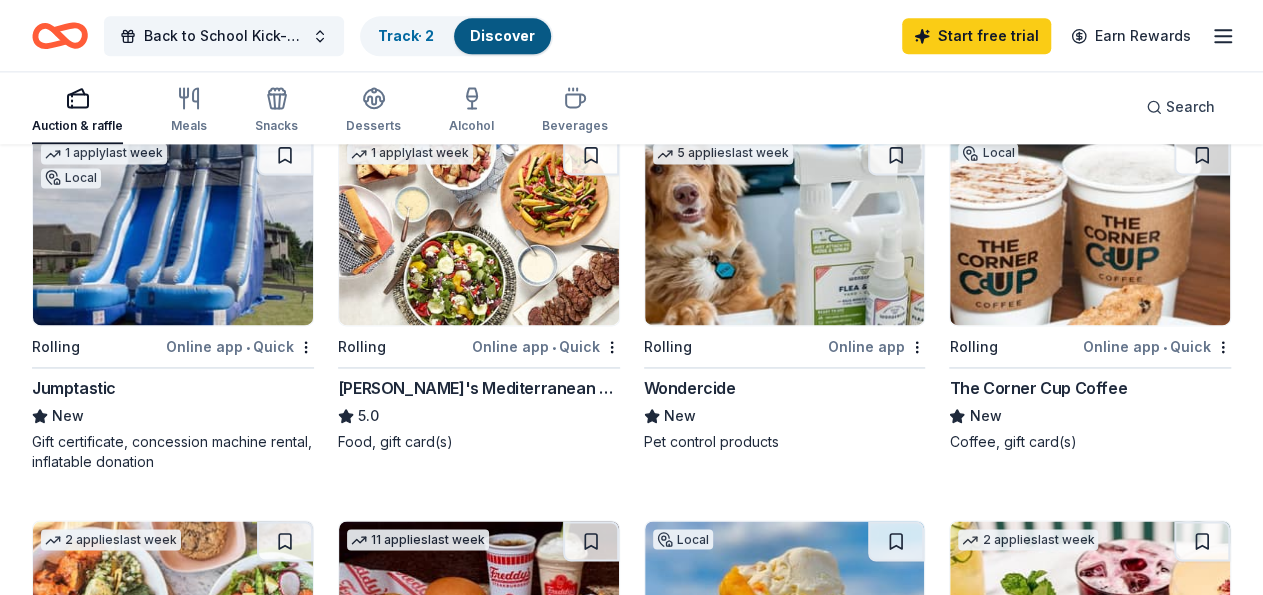 click on "149 results  in  Covington, GA Application deadlines 5  this month 98  passed 1   apply  last week Local Rolling Online app • Quick Gas South District New Ticket(s) 1   apply  last week Rolling Online app Publix 5.0 Gift card(s), Monetary grant Top rated 24   applies  last week Rolling Online app • Quick BarkBox 5.0 Dog toy(s), dog food 1   apply  last week Local Rolling Online app • Quick Savannah Bananas New Merchandise 1   apply  last week Rolling Online app • Quick Sonny's BBQ New Food, gift card(s) 3   applies  last week Rolling Online app Let's Roam 4.4 3 Family Scavenger Hunt Six Pack ($270 Value), 2 Date Night Scavenger Hunt Two Pack ($130 Value) Local Rolling Online app • Quick Six Flags White Water New Single-day ticket(s) 2   applies  last week Rolling Online app • Quick Tidal Wave Auto Spa 5.0 Car wash coupons 10   applies  last week 11  days left Online app Gourmet Gift Baskets 4.5 Gift basket(s) Local Rolling Online app Roshambo New Food, drink, gift card(s) 2   applies  last week 15" at bounding box center [631, 207] 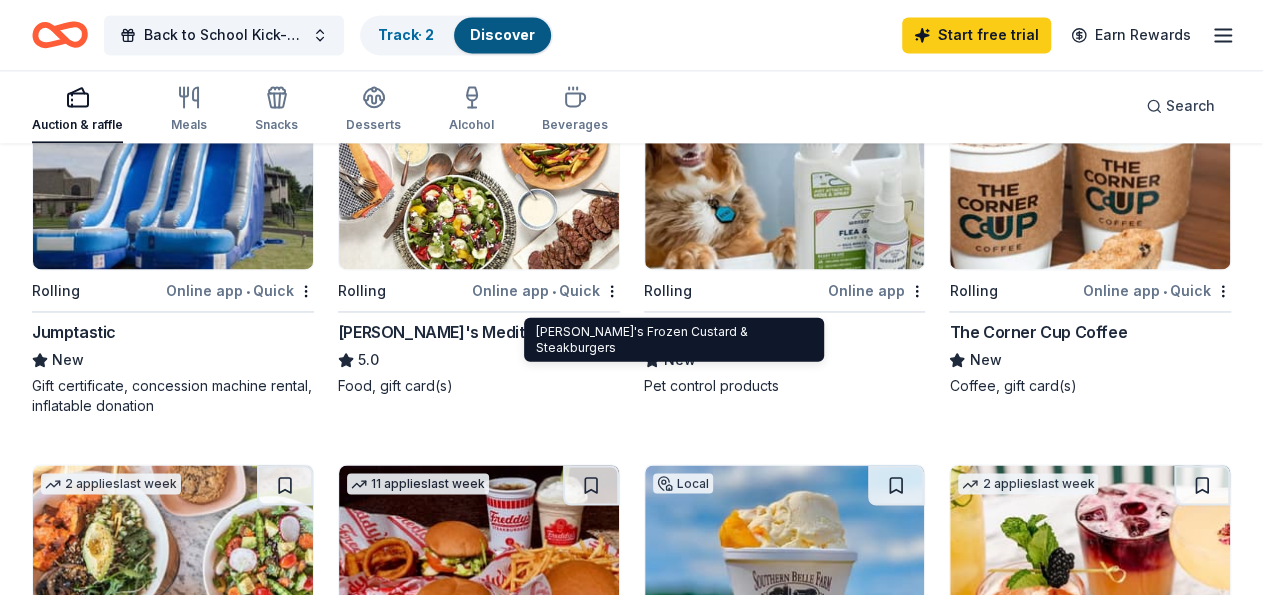 scroll, scrollTop: 1352, scrollLeft: 0, axis: vertical 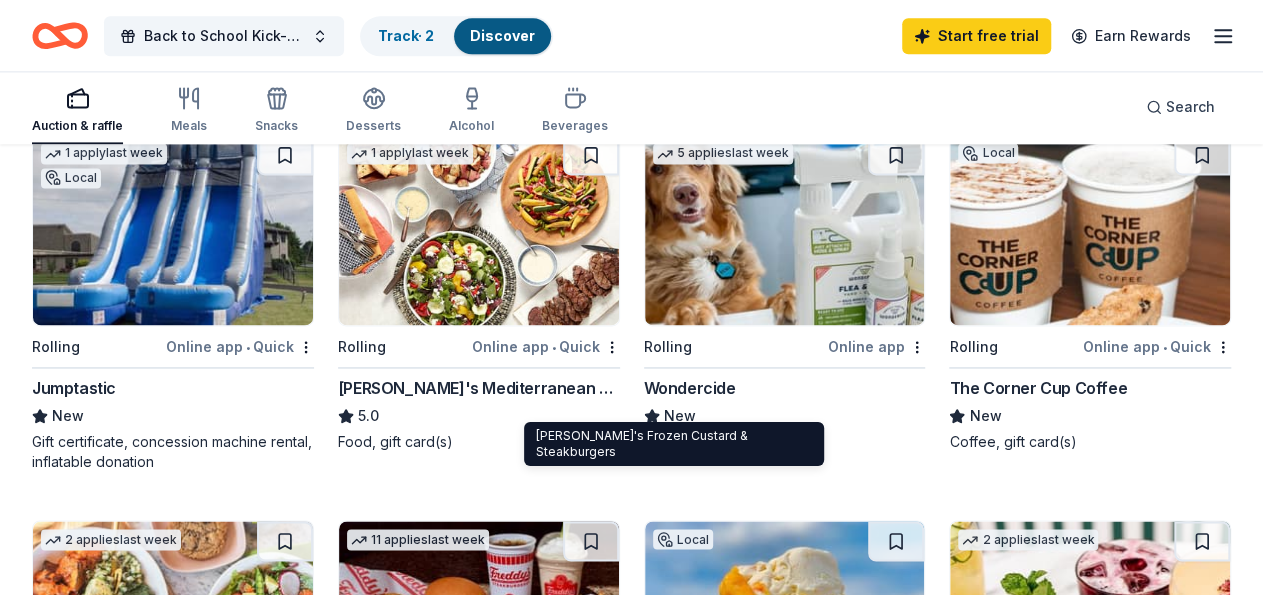 click on "Freddy's Frozen Custard & Steakburgers" at bounding box center [479, 774] 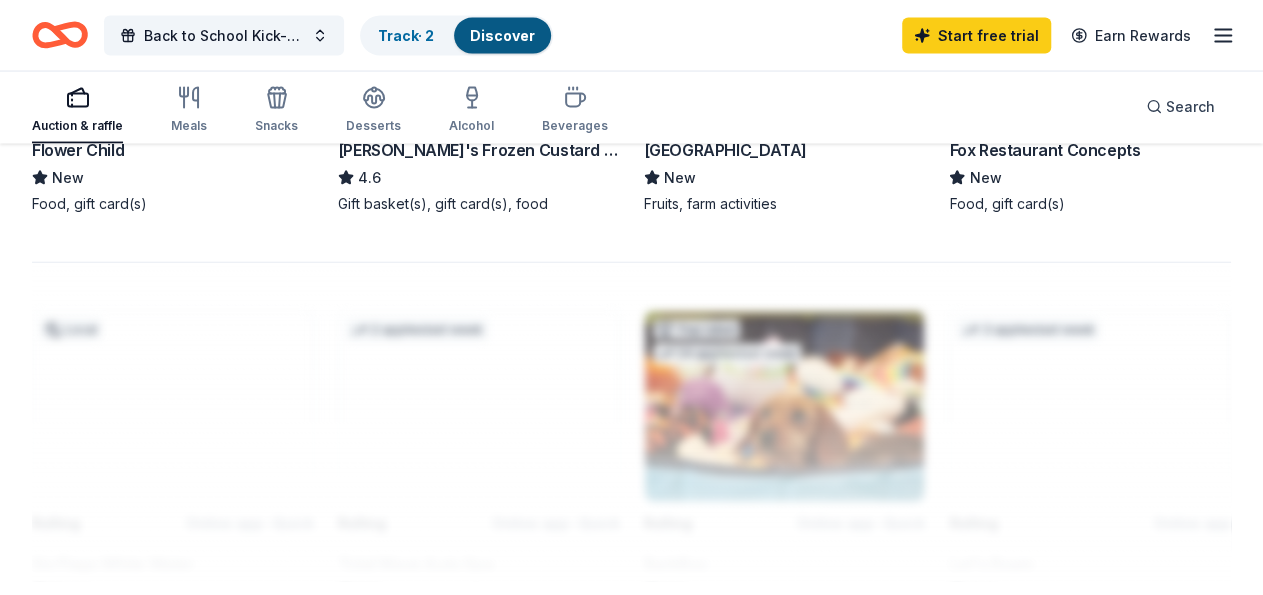 scroll, scrollTop: 1456, scrollLeft: 0, axis: vertical 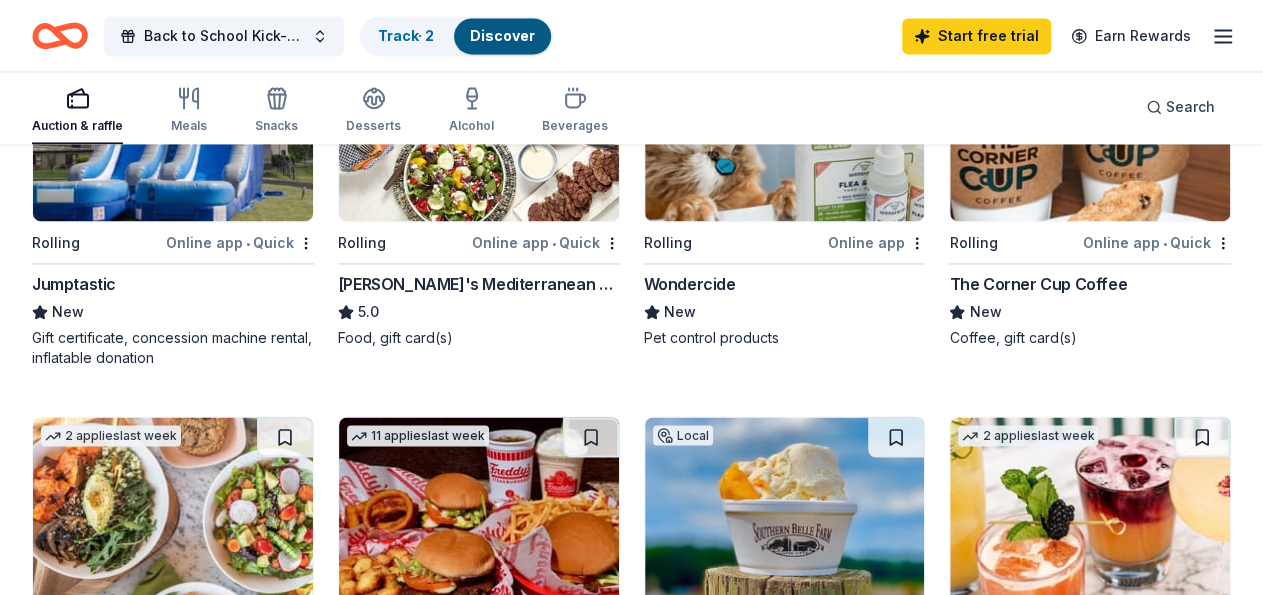 click on "Southern Belle Farm" at bounding box center (725, 670) 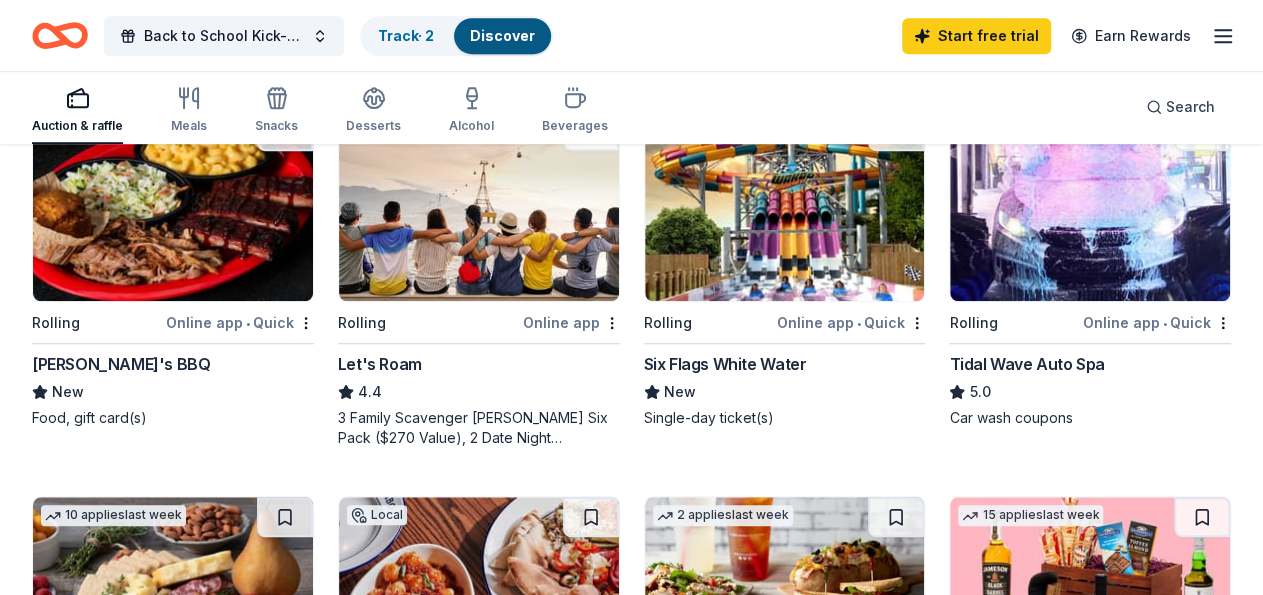 scroll, scrollTop: 0, scrollLeft: 0, axis: both 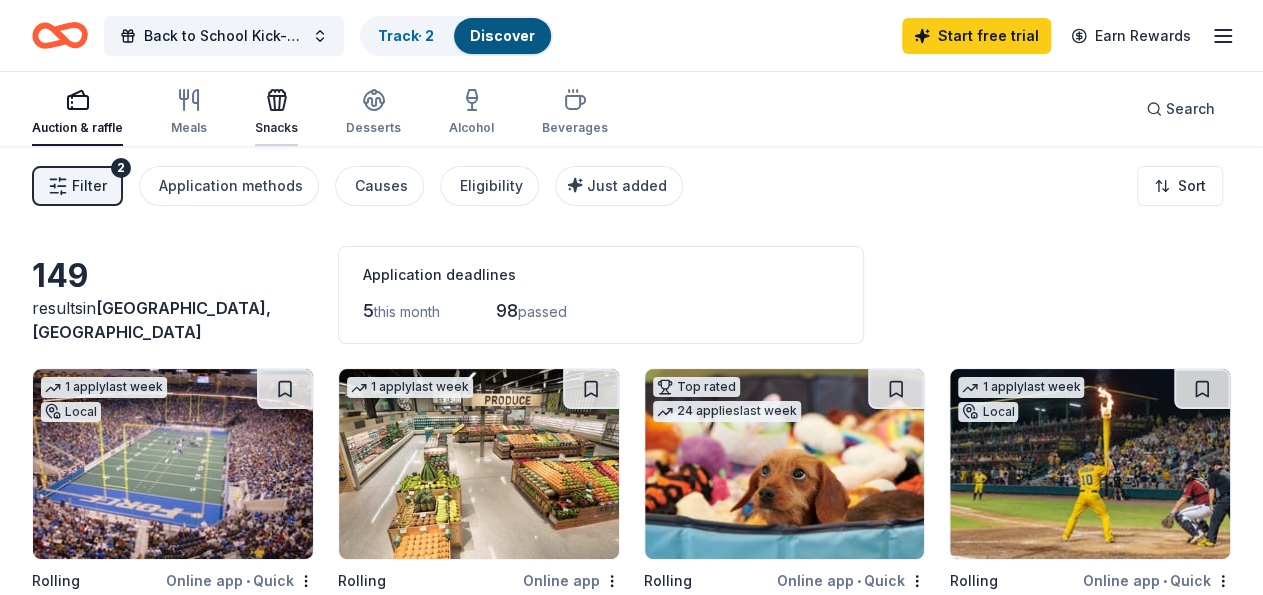 click at bounding box center [276, 100] 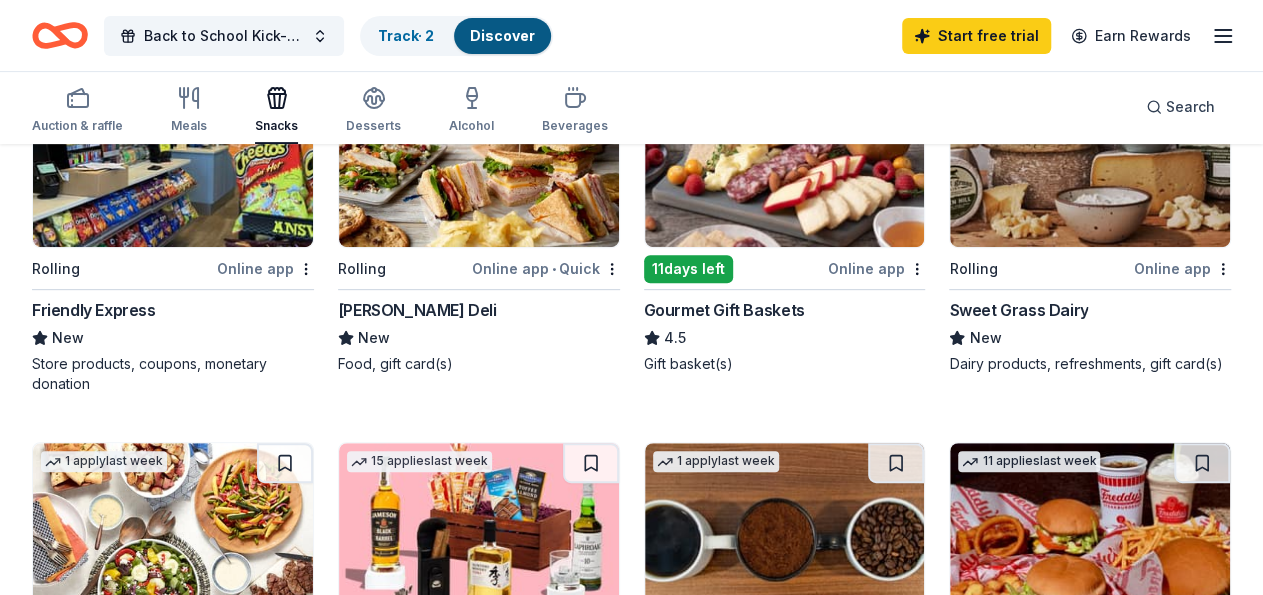 scroll, scrollTop: 208, scrollLeft: 0, axis: vertical 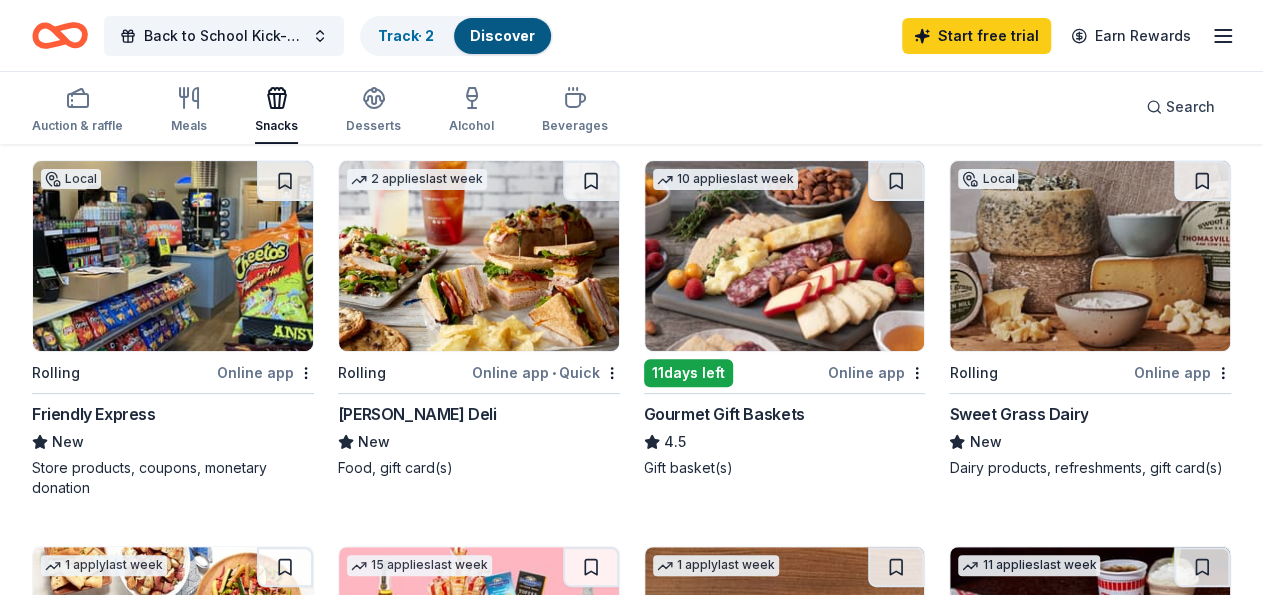 click on "Friendly Express" at bounding box center [94, 414] 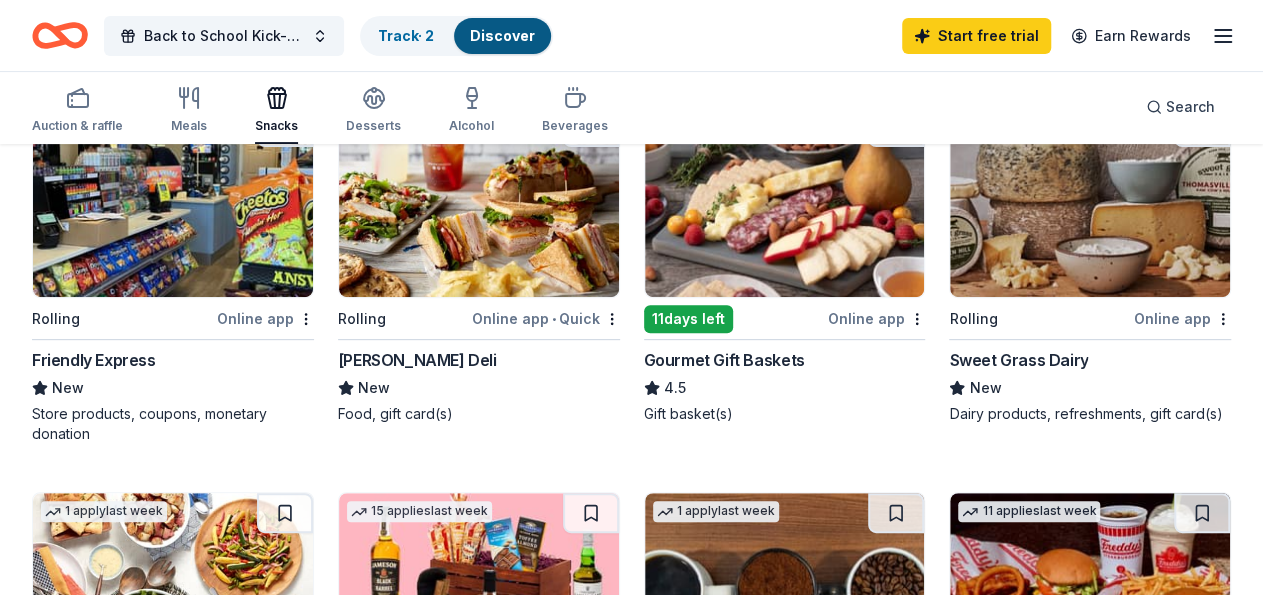 scroll, scrollTop: 208, scrollLeft: 0, axis: vertical 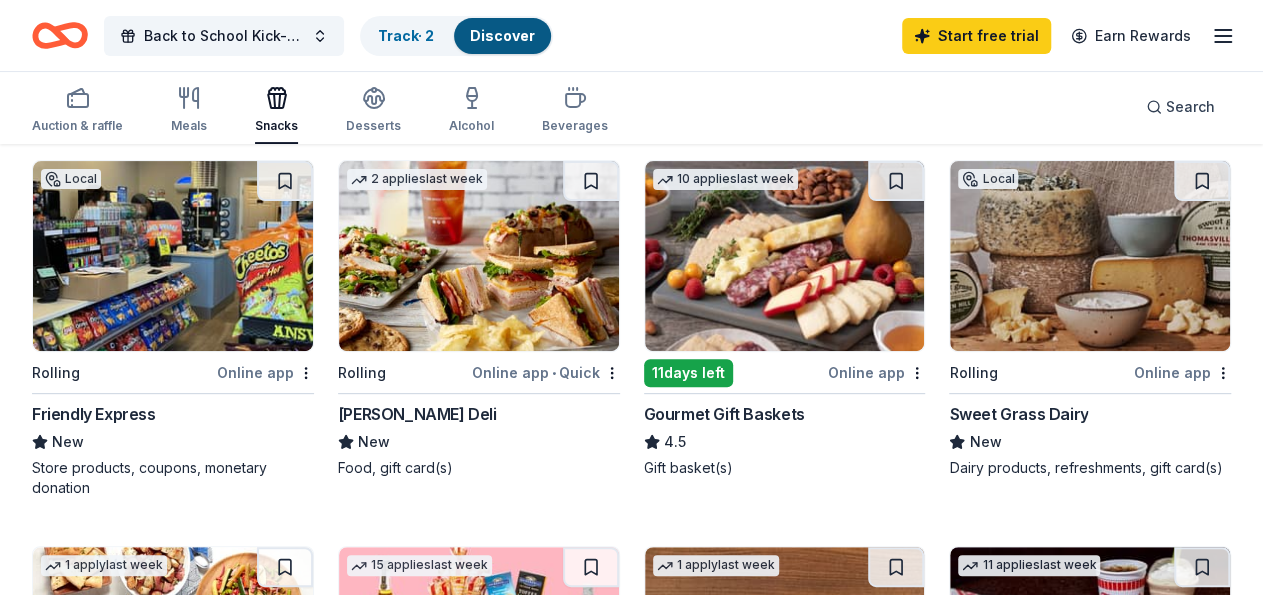 click at bounding box center (785, 256) 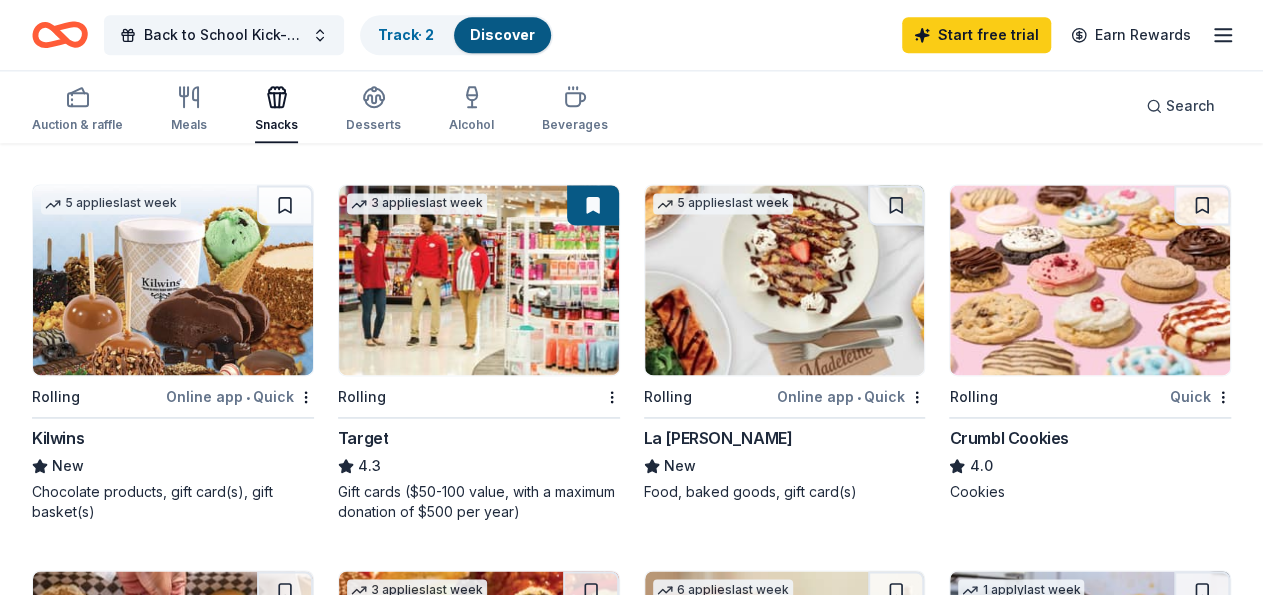 scroll, scrollTop: 1352, scrollLeft: 0, axis: vertical 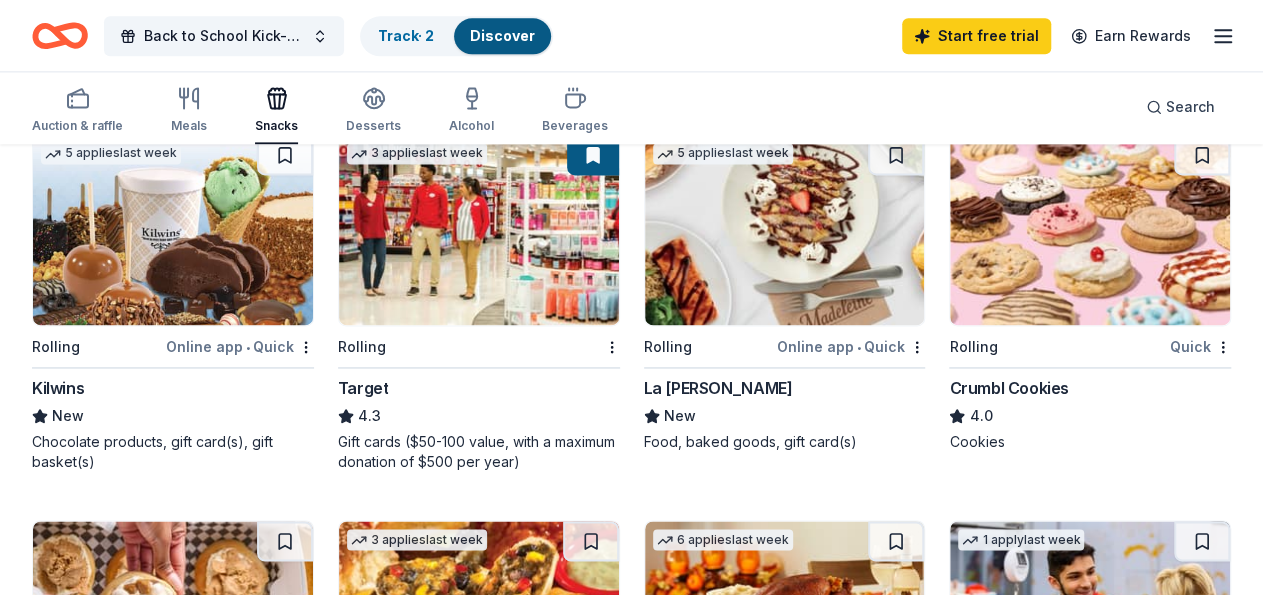 click on "Rolling Quick Crumbl Cookies 4.0 Cookies" at bounding box center (1090, 293) 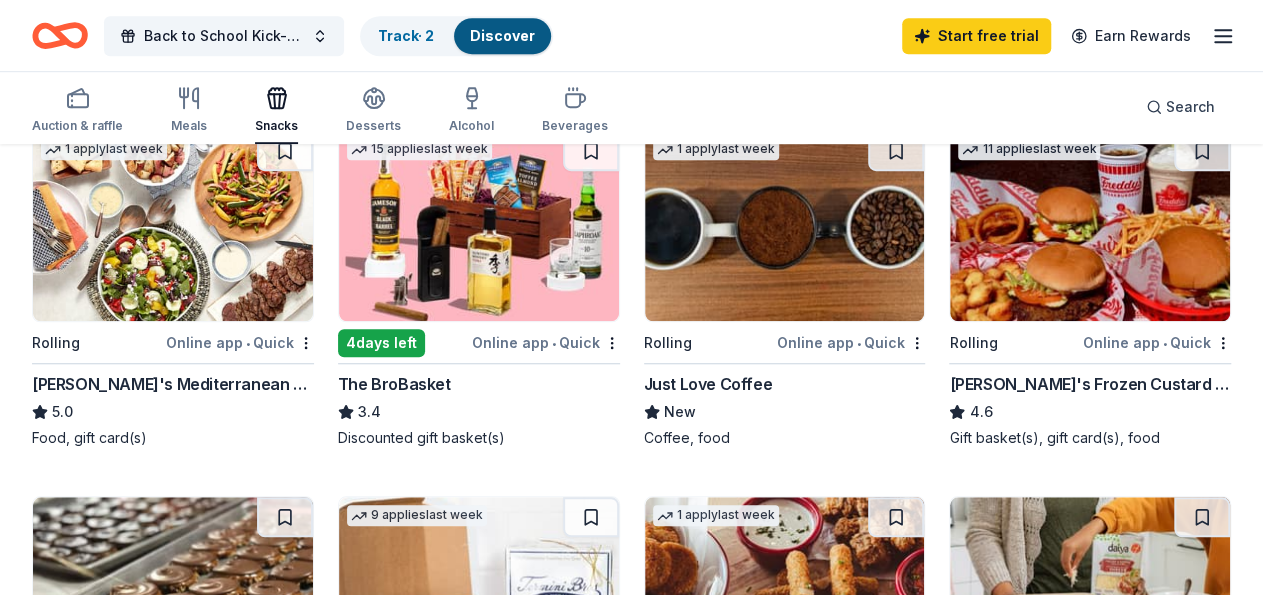 scroll, scrollTop: 208, scrollLeft: 0, axis: vertical 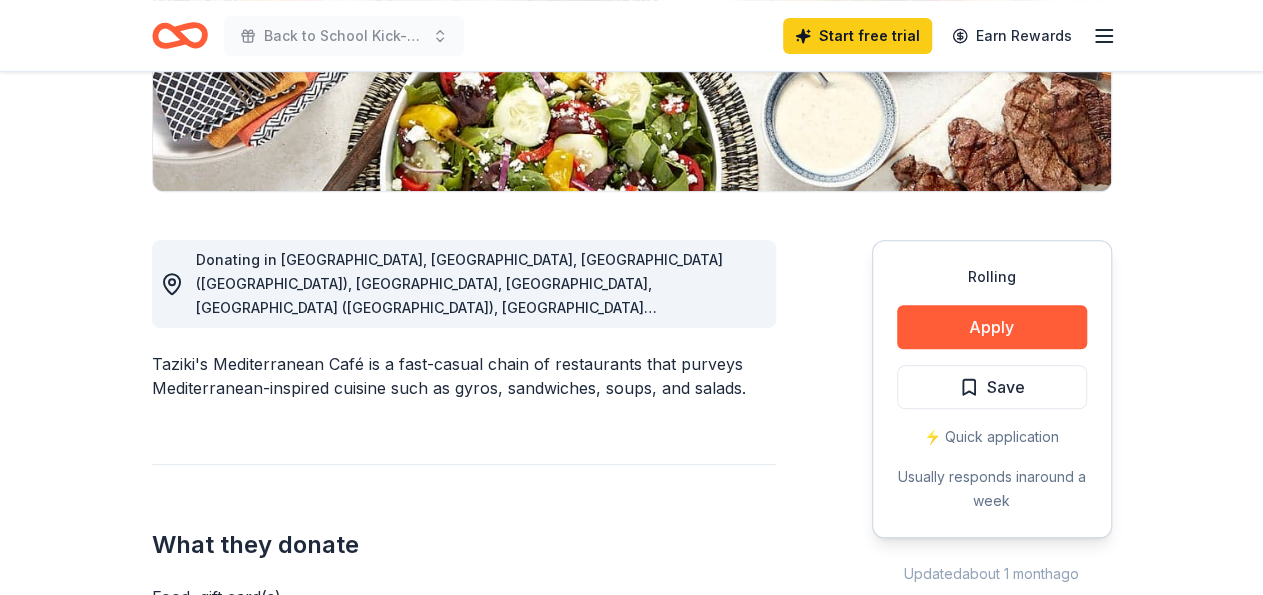 click on "Taziki's Mediterranean Café is a fast-casual chain of restaurants that purveys Mediterranean-inspired cuisine such as gyros, sandwiches, soups, and salads." at bounding box center [464, 376] 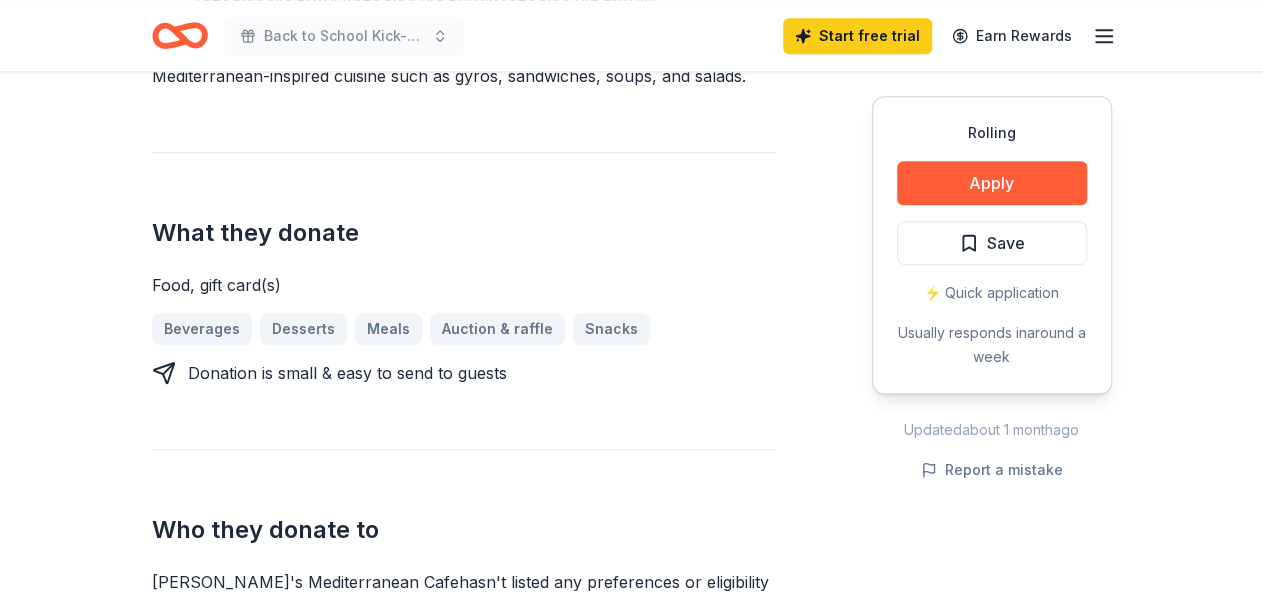 scroll, scrollTop: 832, scrollLeft: 0, axis: vertical 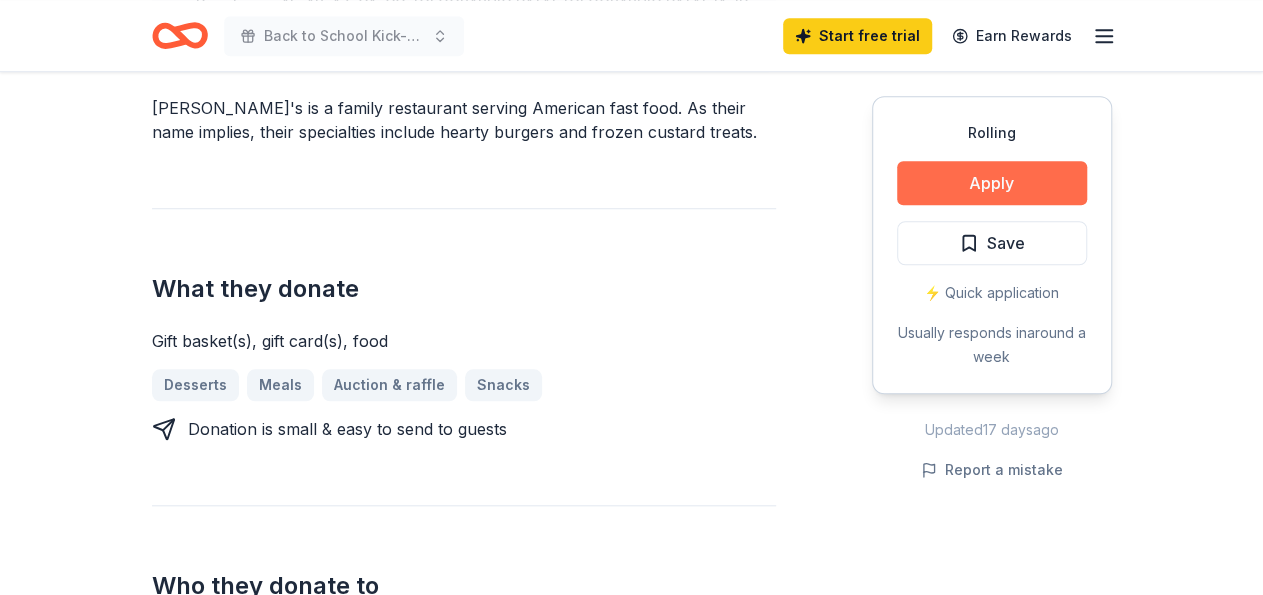 click on "Apply" at bounding box center (992, 183) 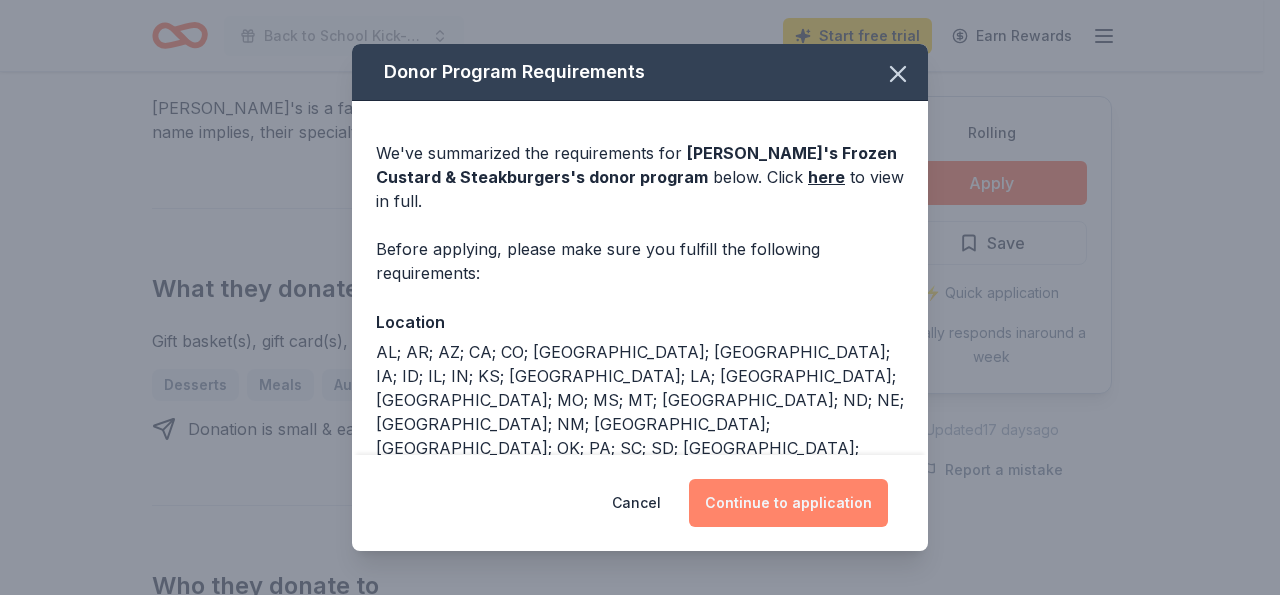 click on "Continue to application" at bounding box center [788, 503] 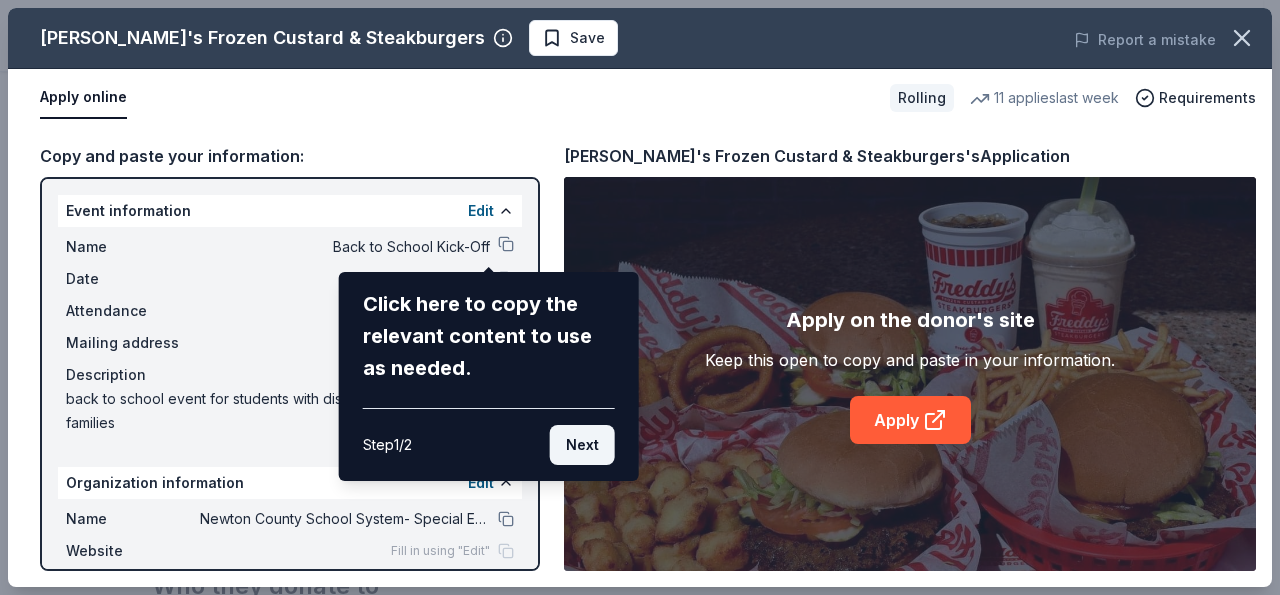 click on "Next" at bounding box center (582, 445) 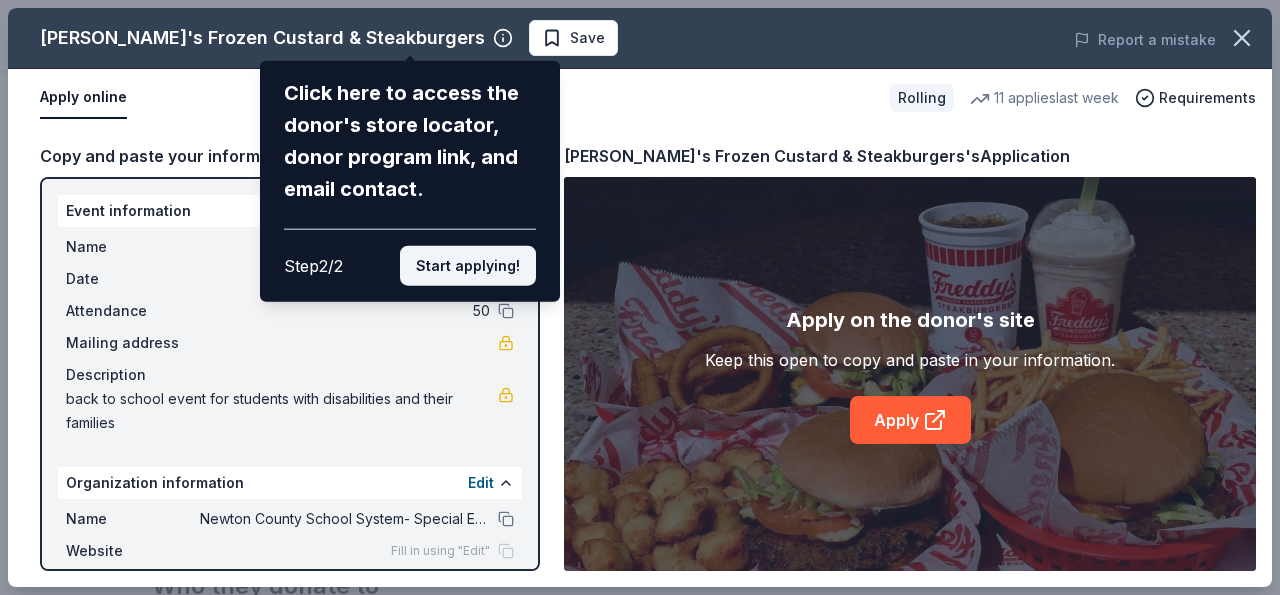click on "Start applying!" at bounding box center (468, 266) 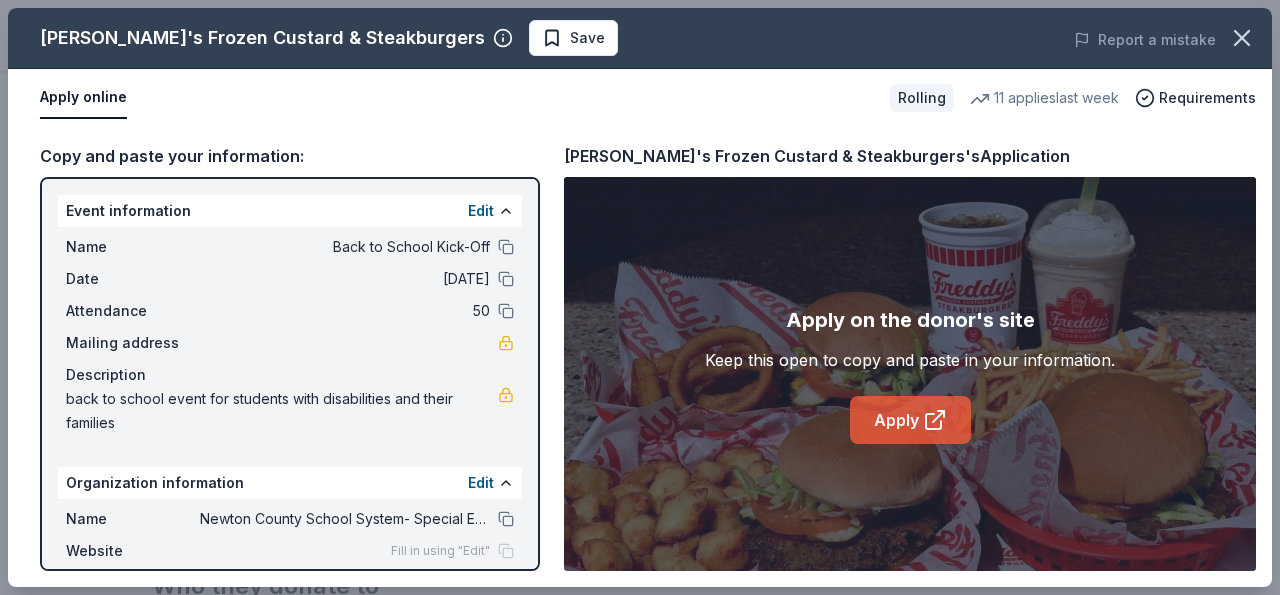 click on "Apply" at bounding box center (910, 420) 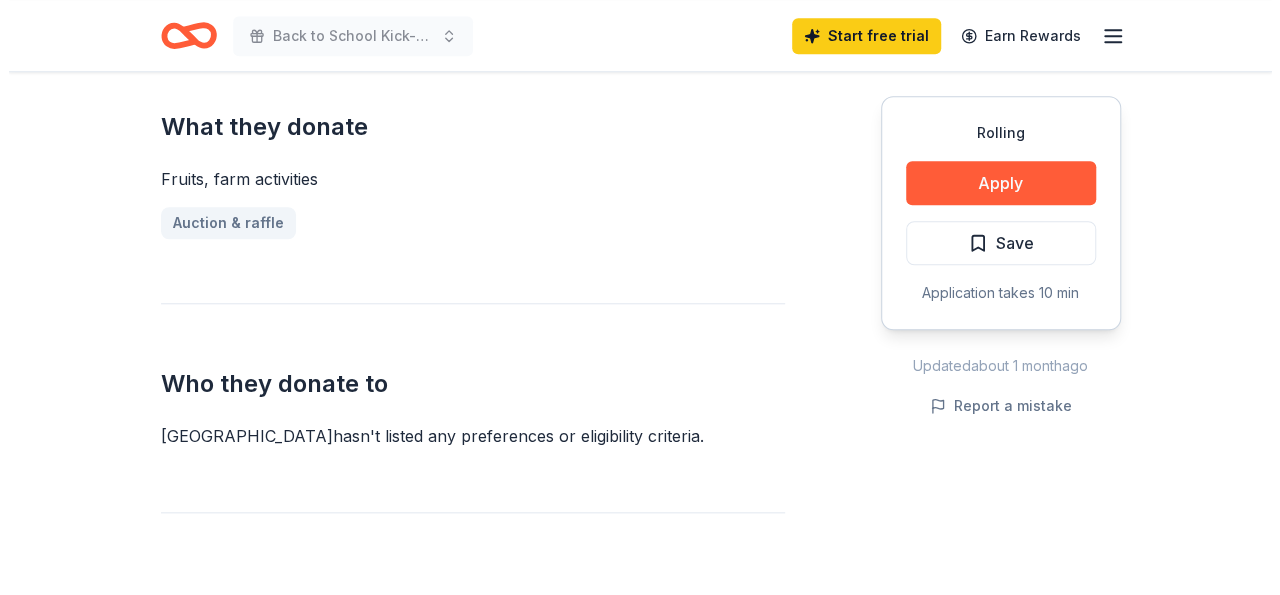 scroll, scrollTop: 832, scrollLeft: 0, axis: vertical 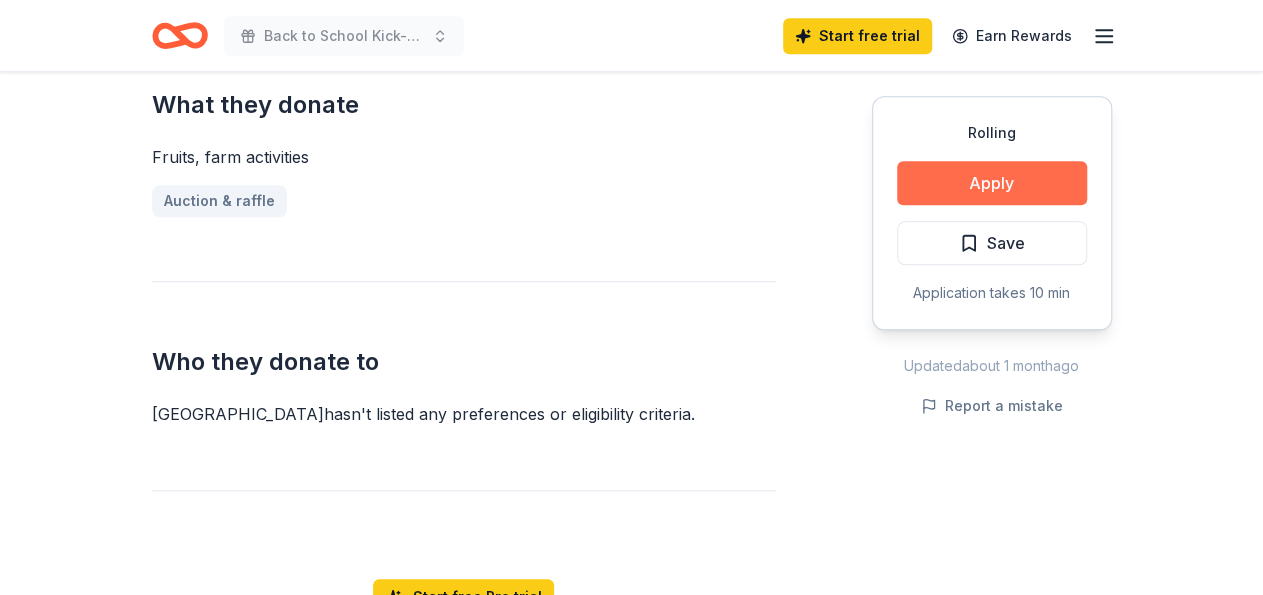 click on "Apply" at bounding box center [992, 183] 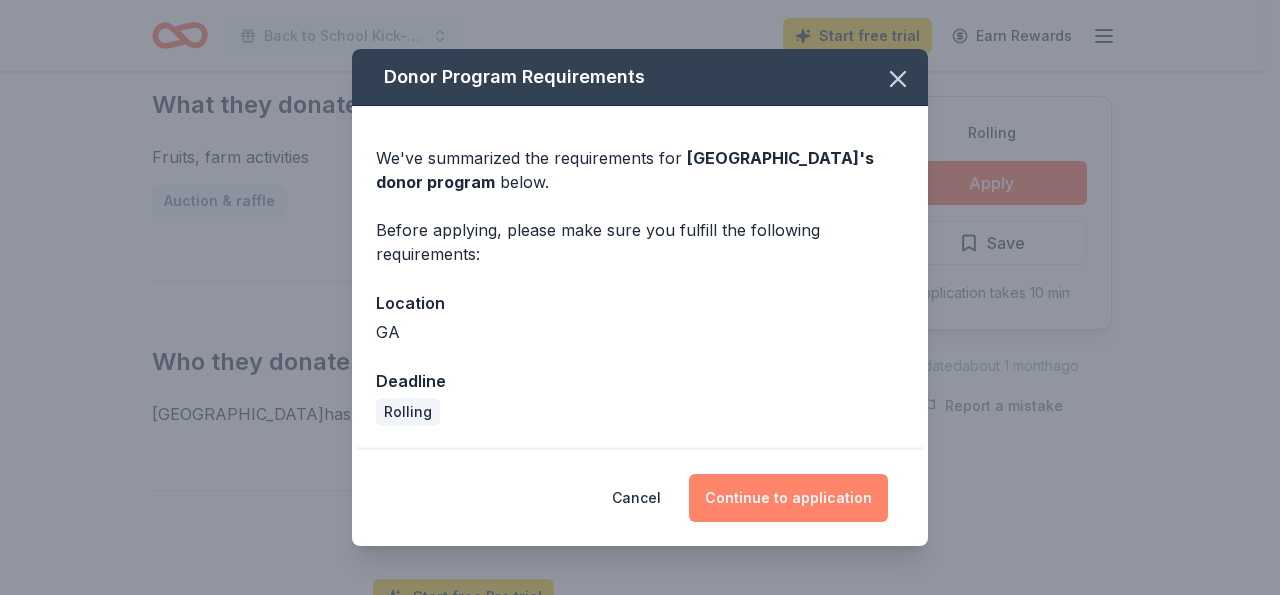 click on "Continue to application" at bounding box center [788, 498] 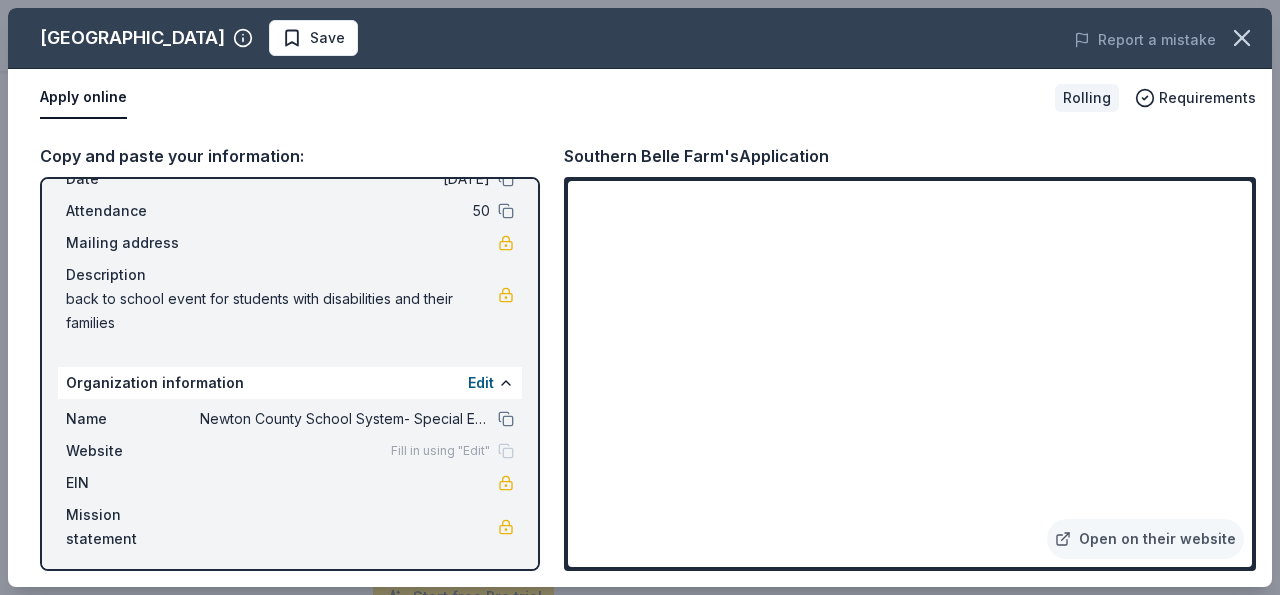 scroll, scrollTop: 106, scrollLeft: 0, axis: vertical 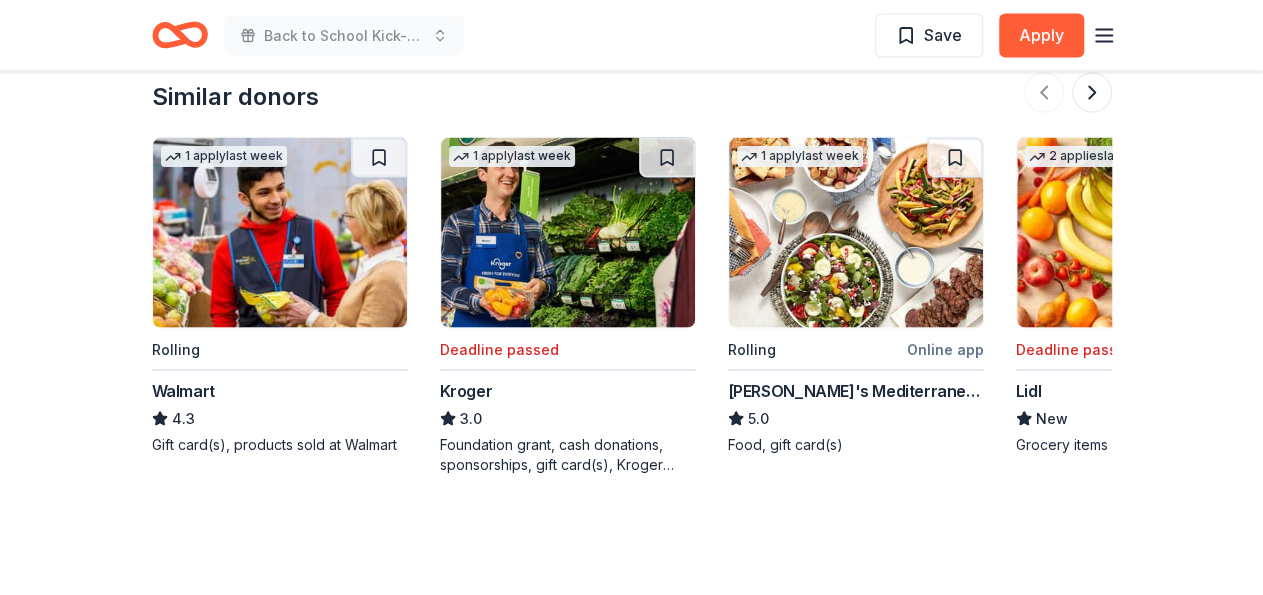 click on "Walmart" at bounding box center [280, 391] 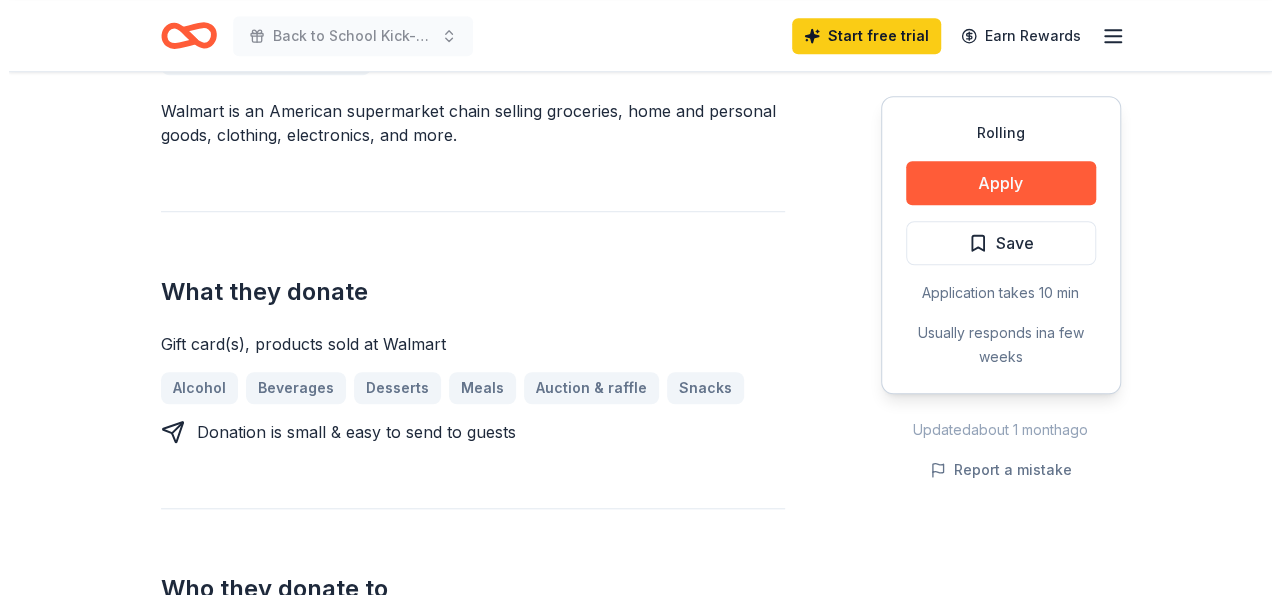 scroll, scrollTop: 624, scrollLeft: 0, axis: vertical 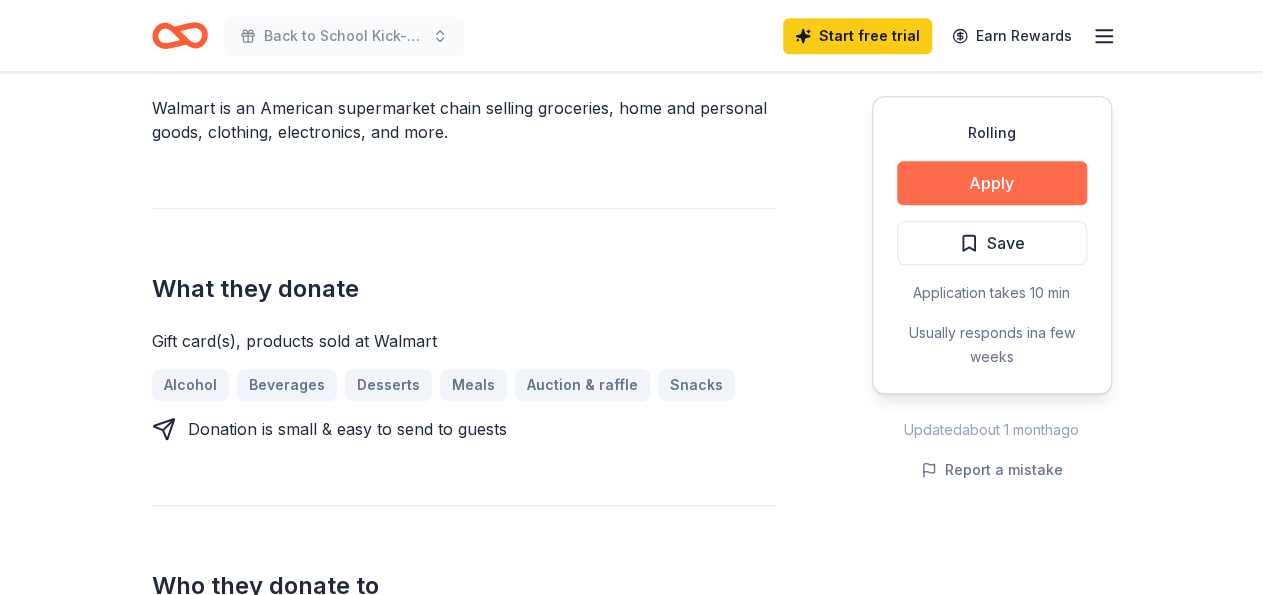click on "Apply" at bounding box center [992, 183] 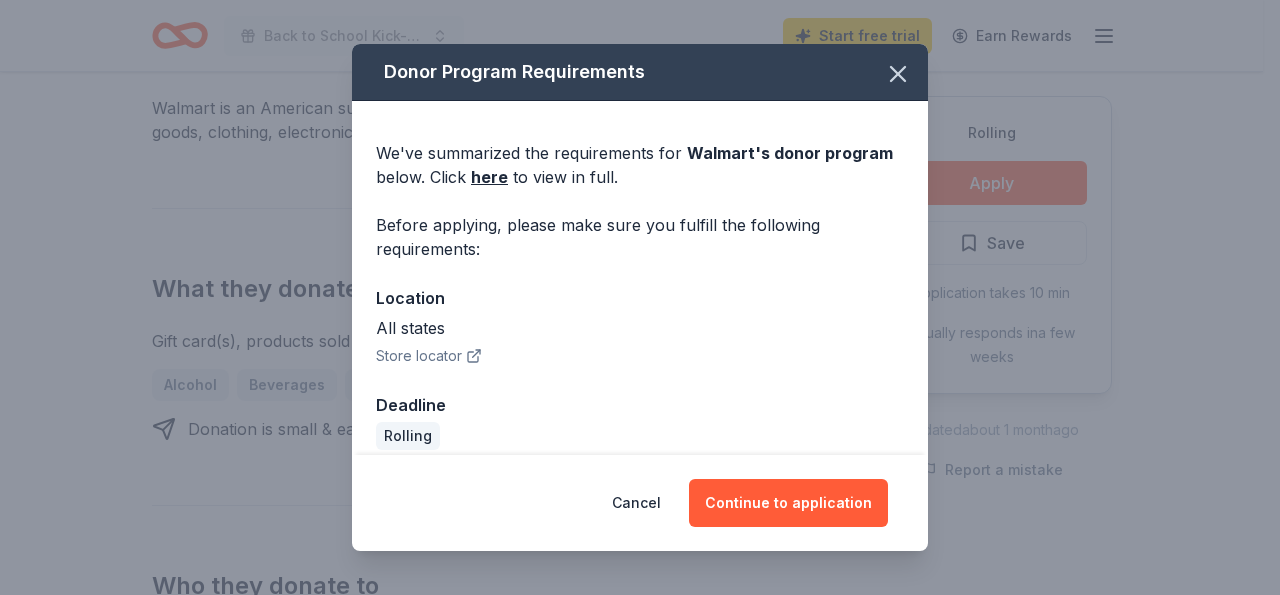 scroll, scrollTop: 18, scrollLeft: 0, axis: vertical 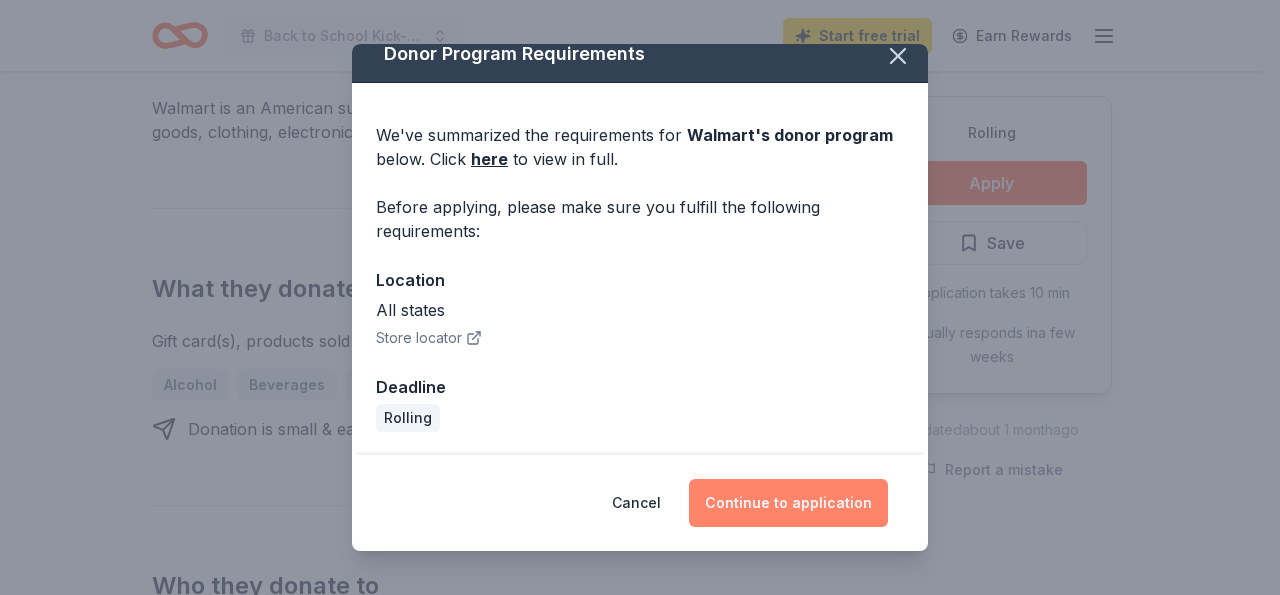 click on "Continue to application" at bounding box center [788, 503] 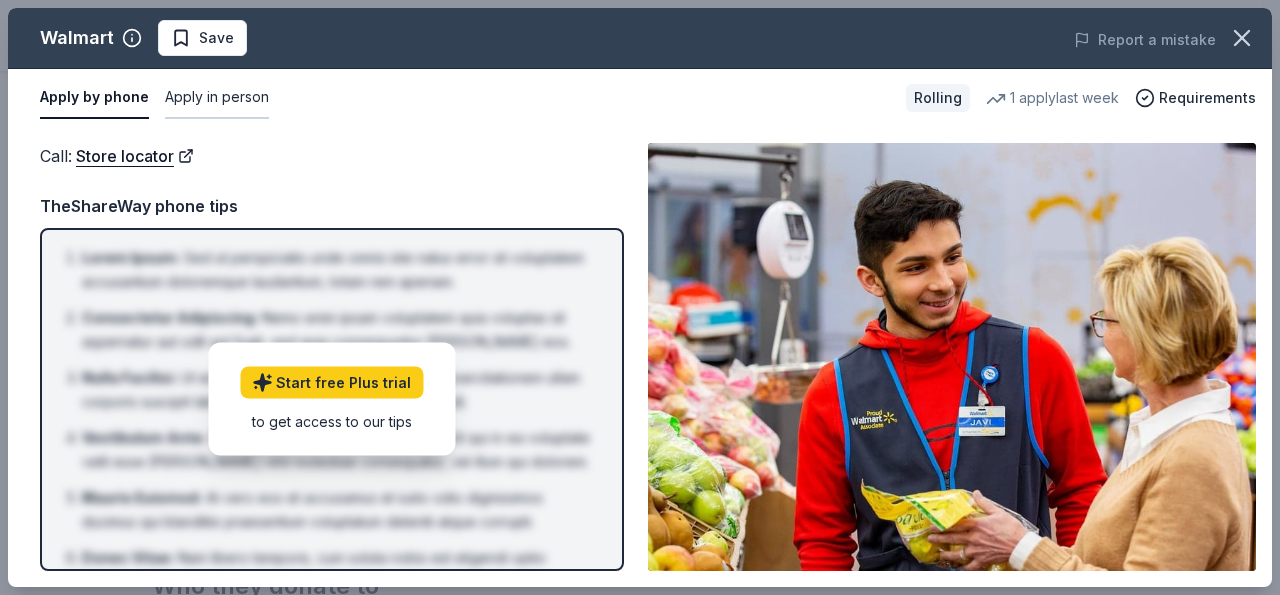 click on "Apply in person" at bounding box center [217, 98] 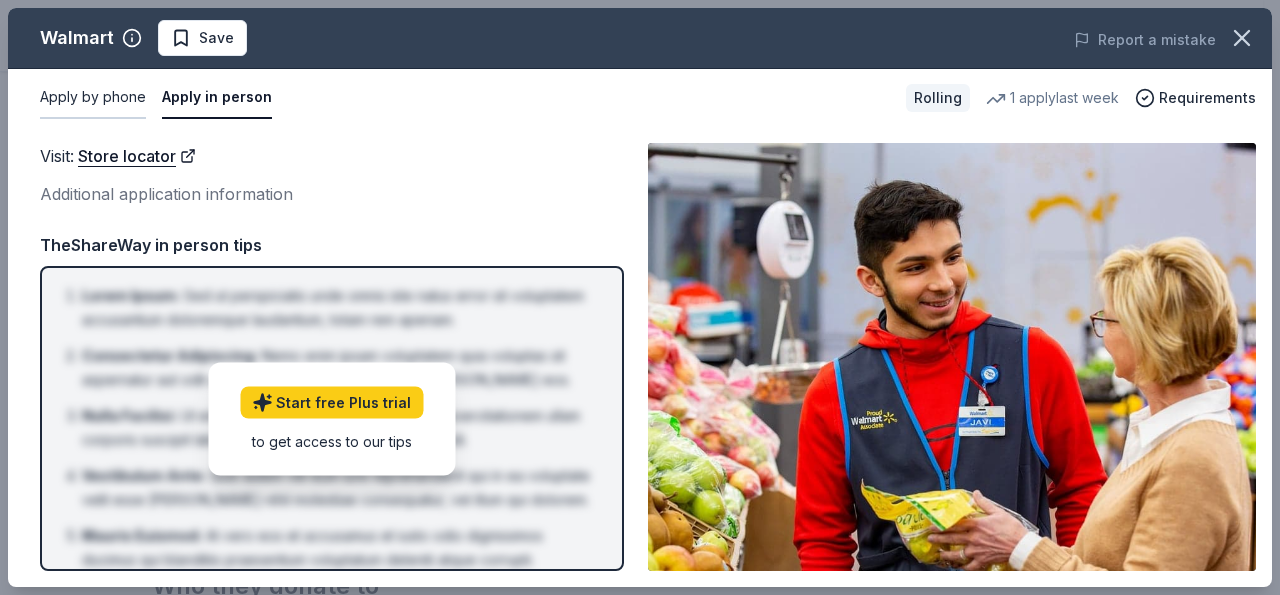 click on "Apply by phone" at bounding box center [93, 98] 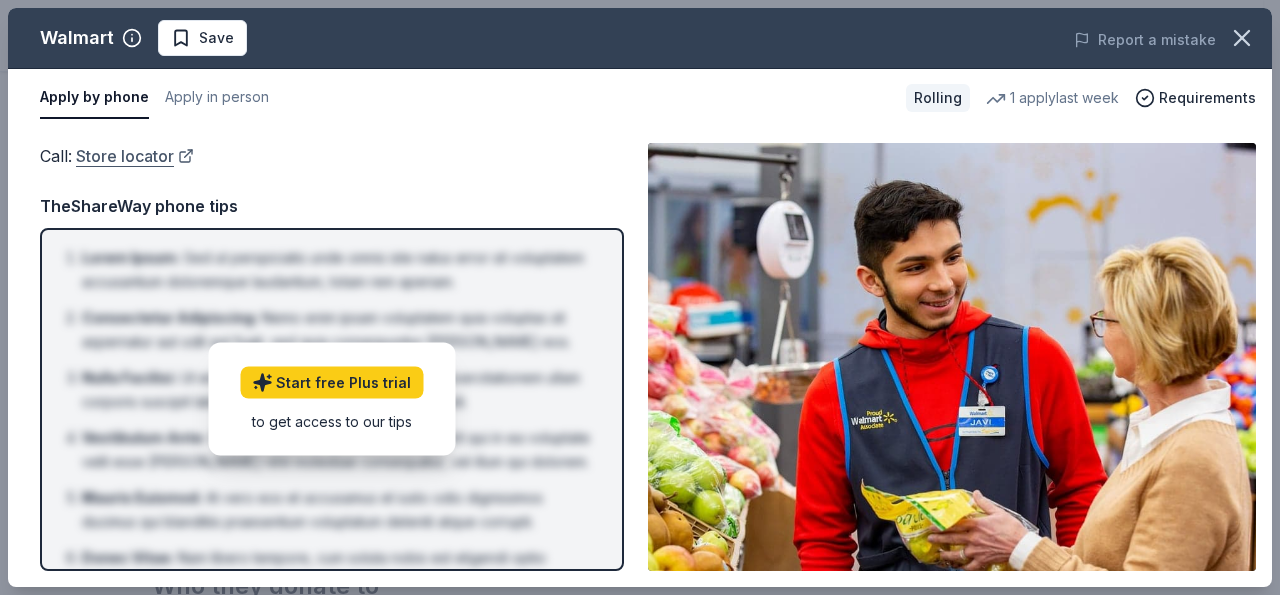 click on "Store locator" at bounding box center (135, 156) 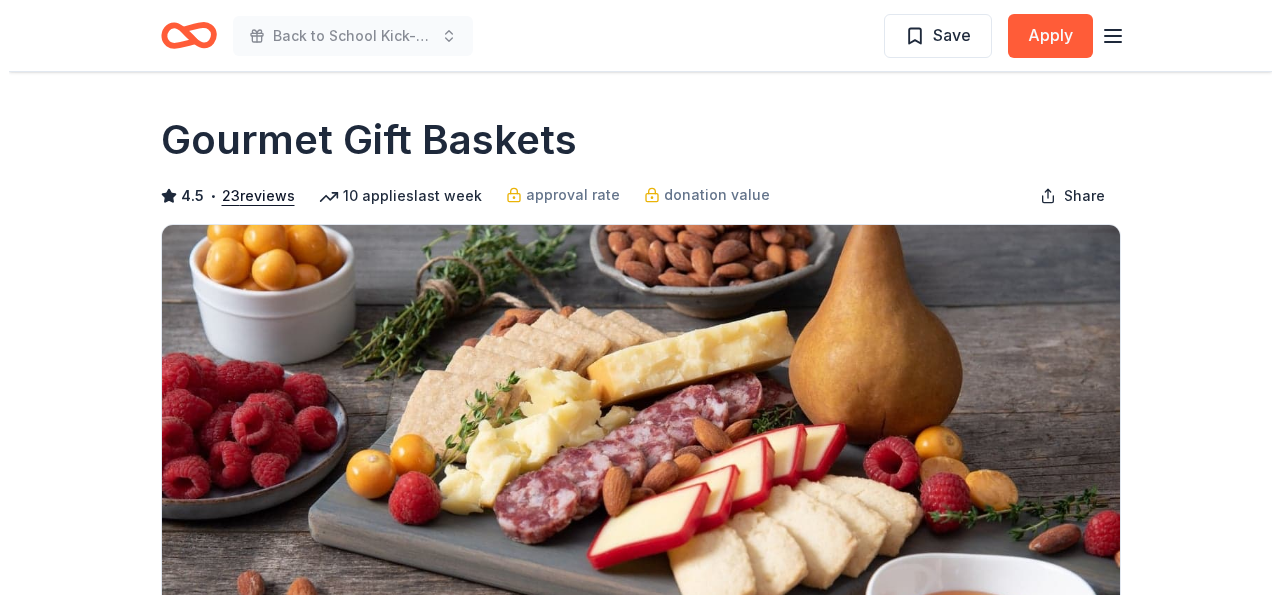scroll, scrollTop: 104, scrollLeft: 0, axis: vertical 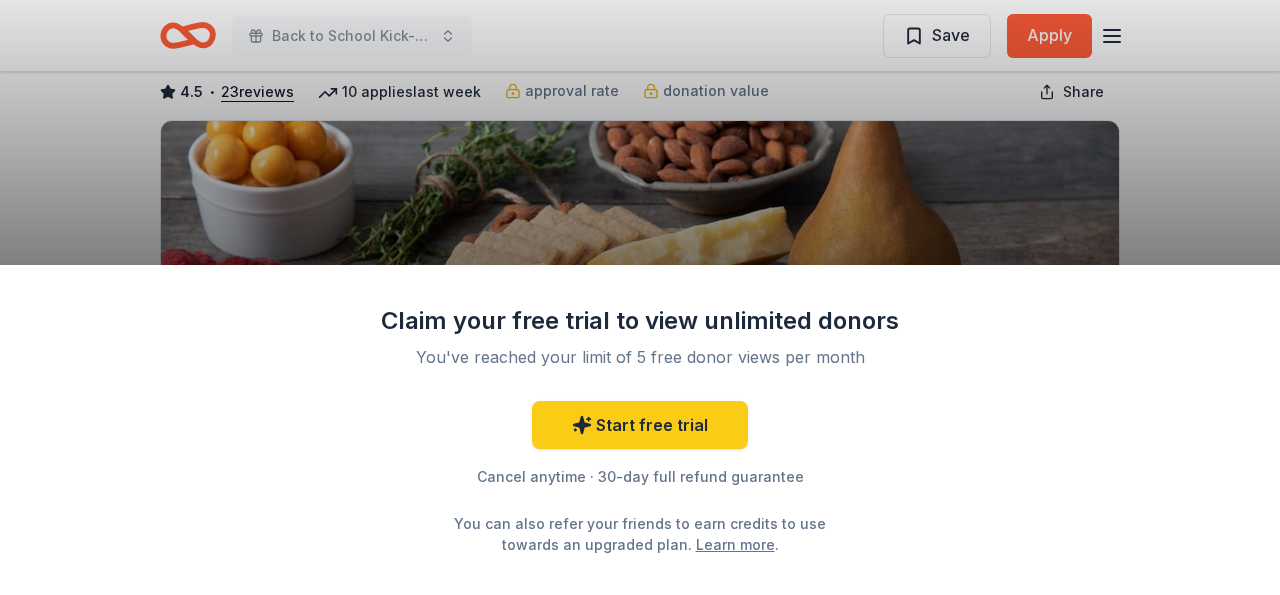 click on "Claim your free trial to view unlimited donors You've reached your limit of 5 free donor views per month Start free  trial Cancel anytime · 30-day full refund guarantee You can also refer your friends to earn credits to use towards an upgraded plan.   Learn more ." at bounding box center [640, 297] 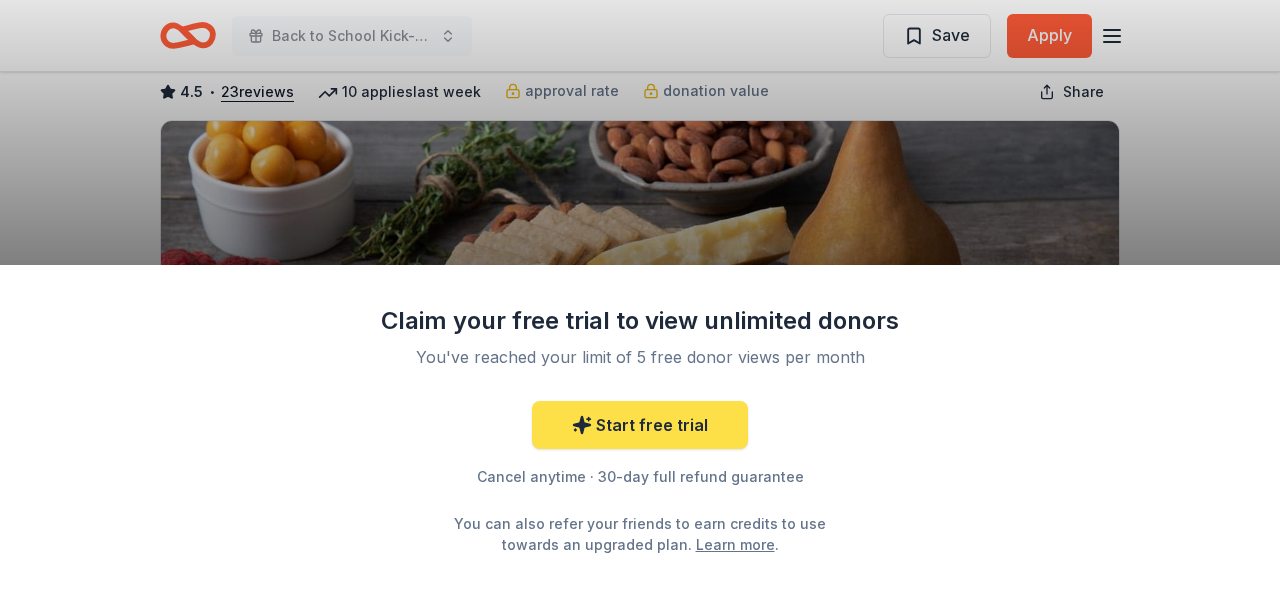 click on "Start free  trial" at bounding box center [640, 425] 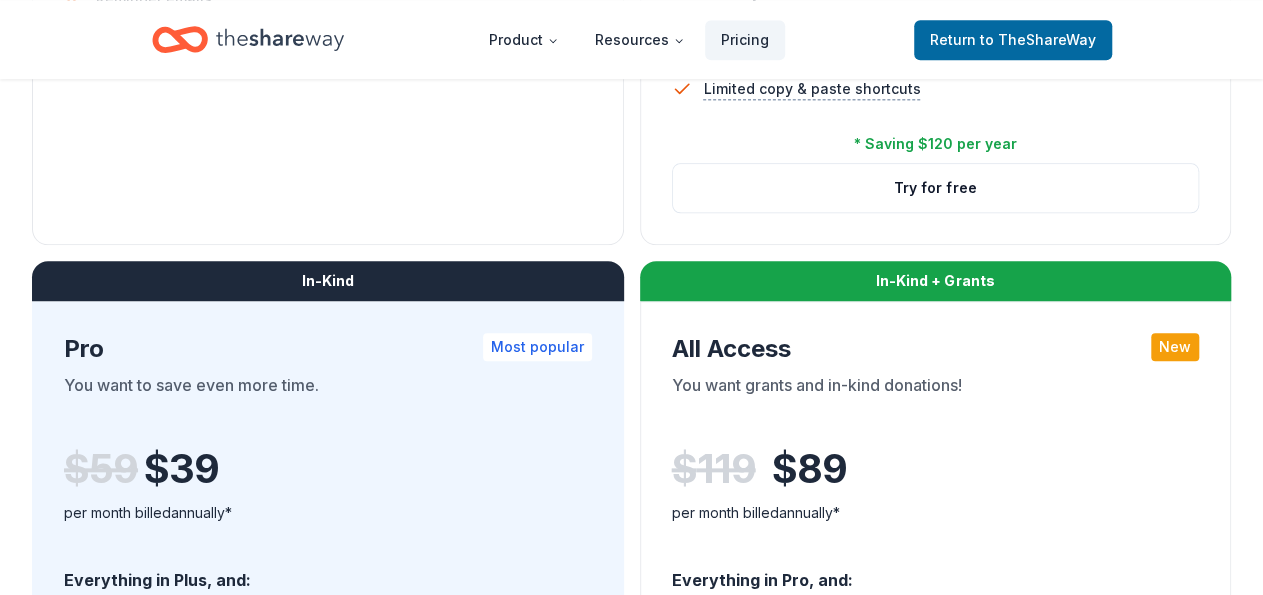 scroll, scrollTop: 728, scrollLeft: 0, axis: vertical 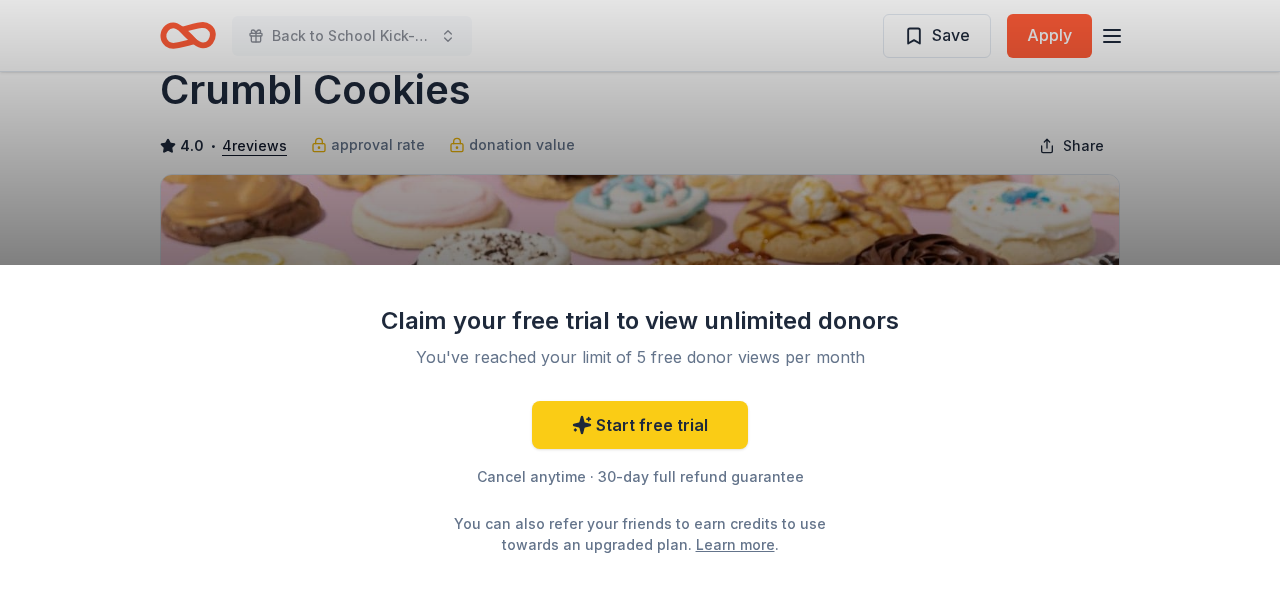 click on "Claim your free trial to view unlimited donors You've reached your limit of 5 free donor views per month Start free  trial Cancel anytime · 30-day full refund guarantee You can also refer your friends to earn credits to use towards an upgraded plan.   Learn more ." at bounding box center [640, 297] 